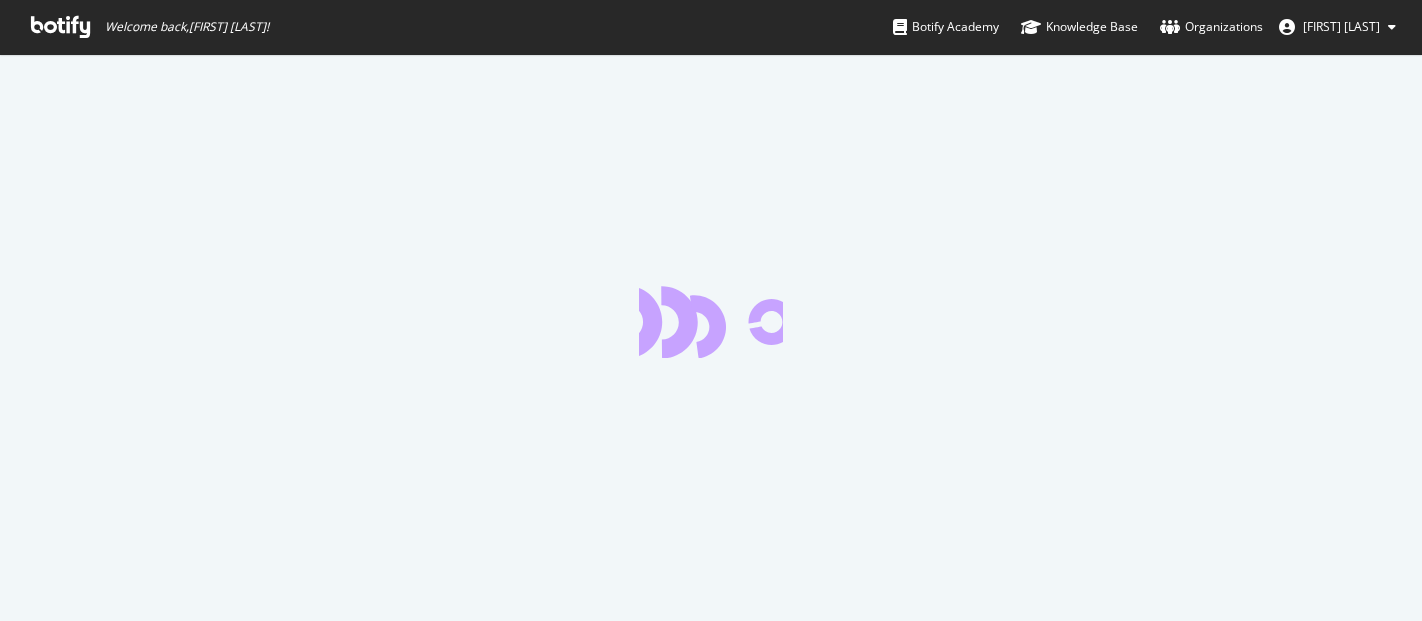 scroll, scrollTop: 0, scrollLeft: 0, axis: both 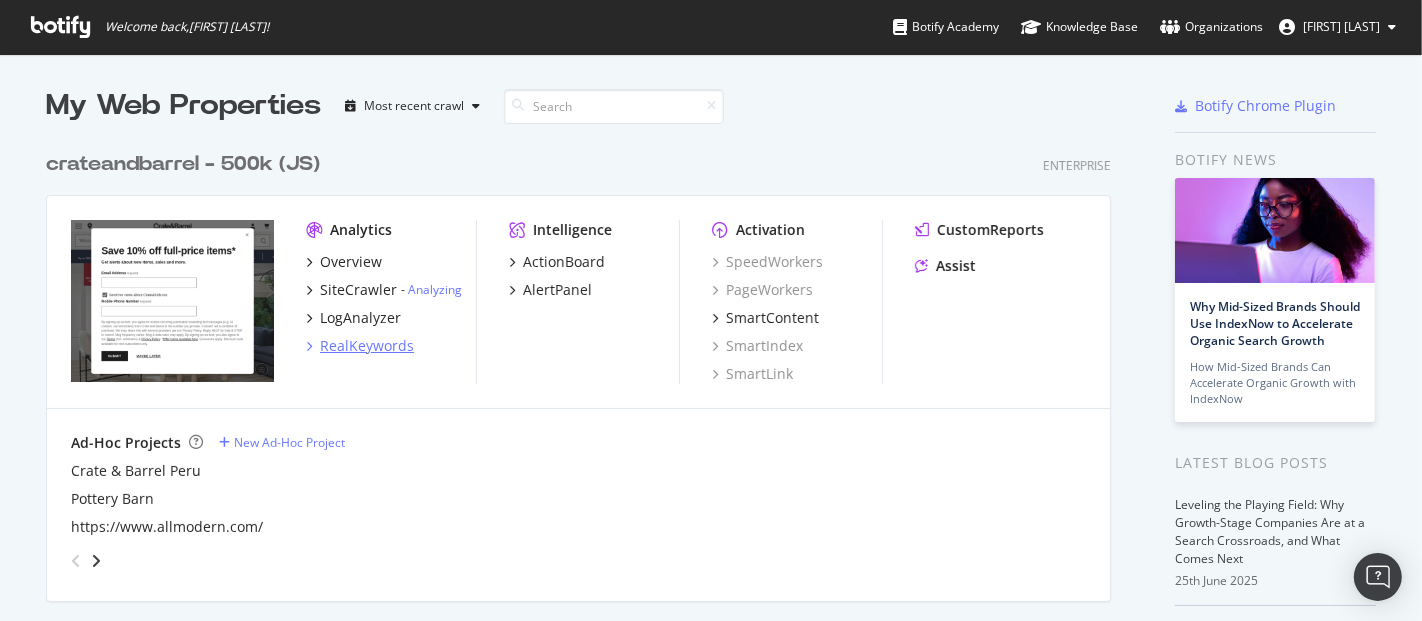 click on "RealKeywords" at bounding box center (367, 346) 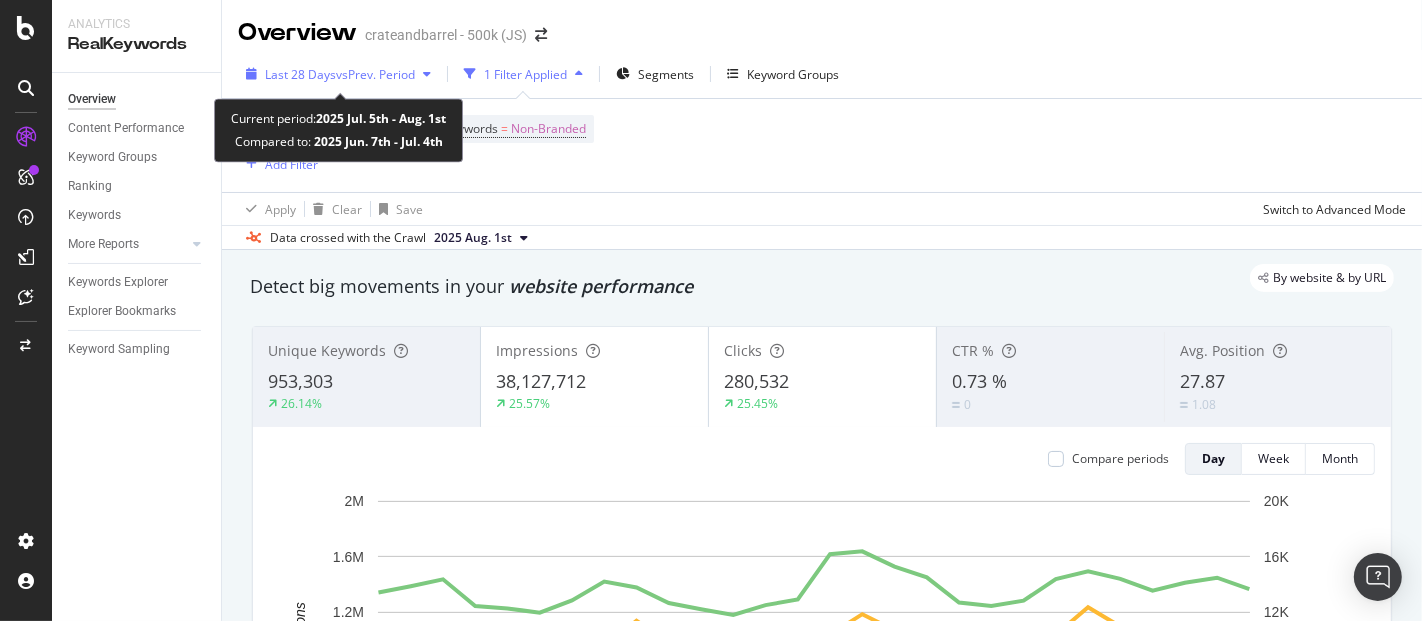 click on "Last 28 Days" at bounding box center [300, 74] 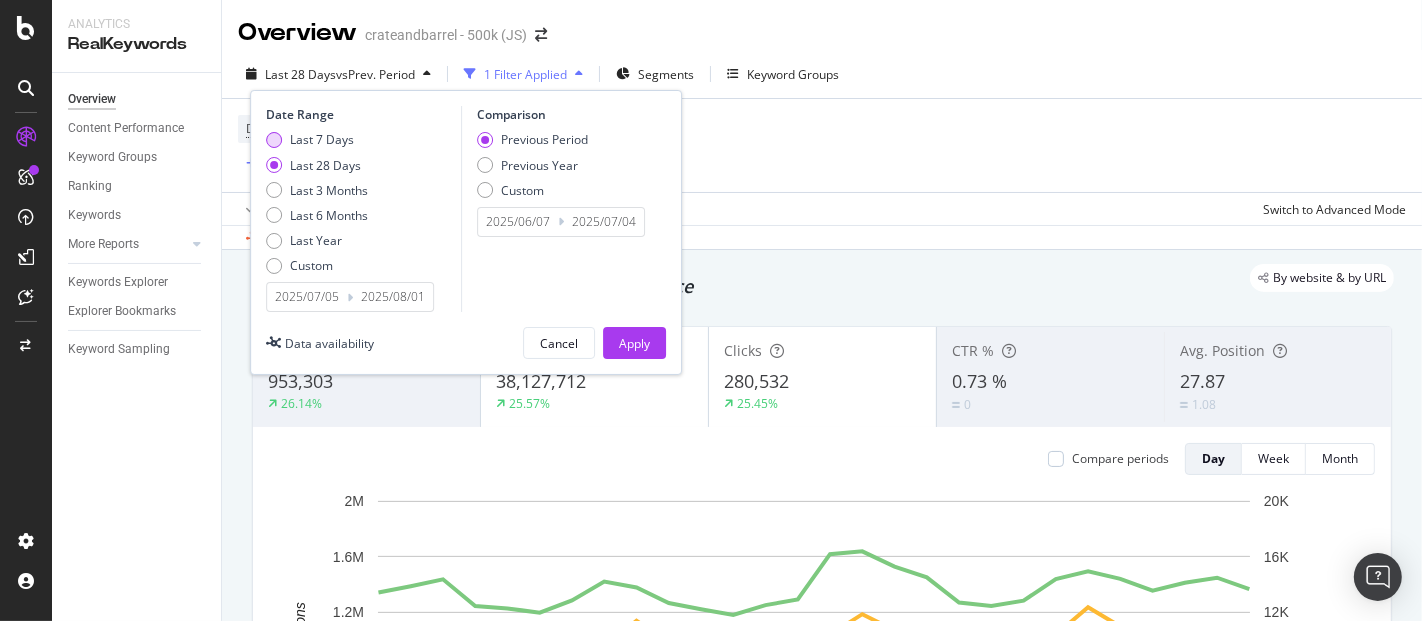 click at bounding box center [274, 140] 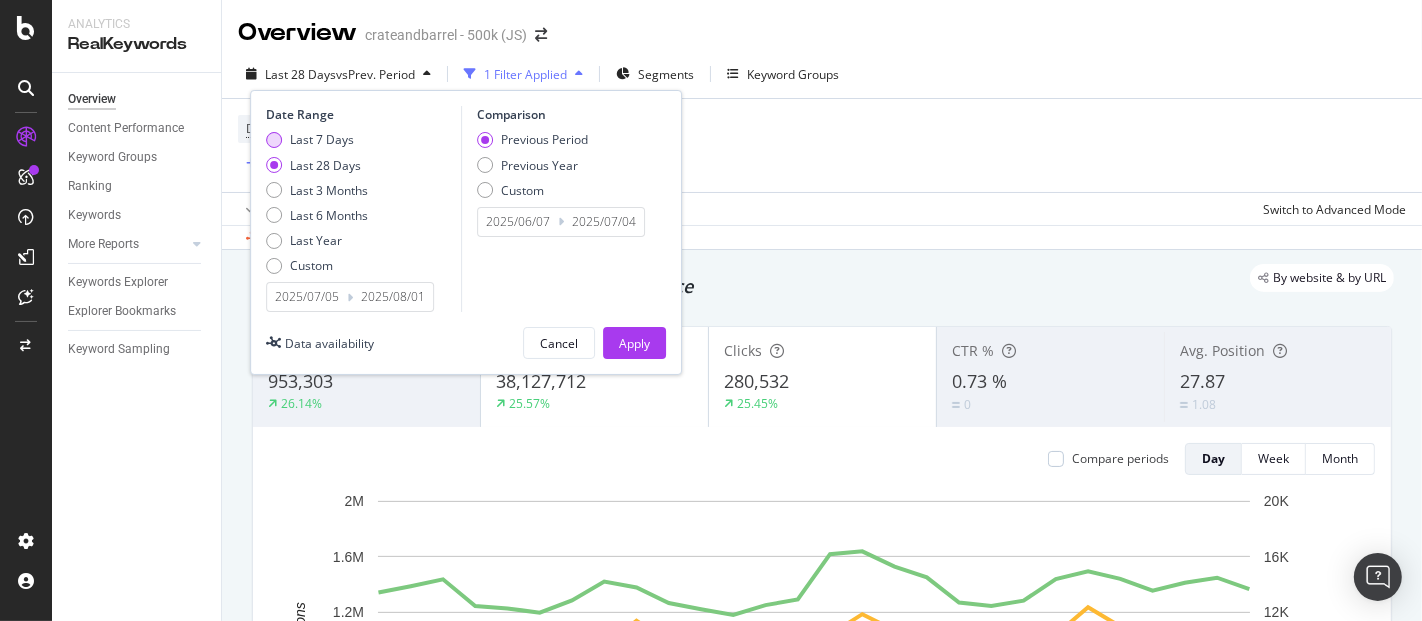 type on "2025/07/25" 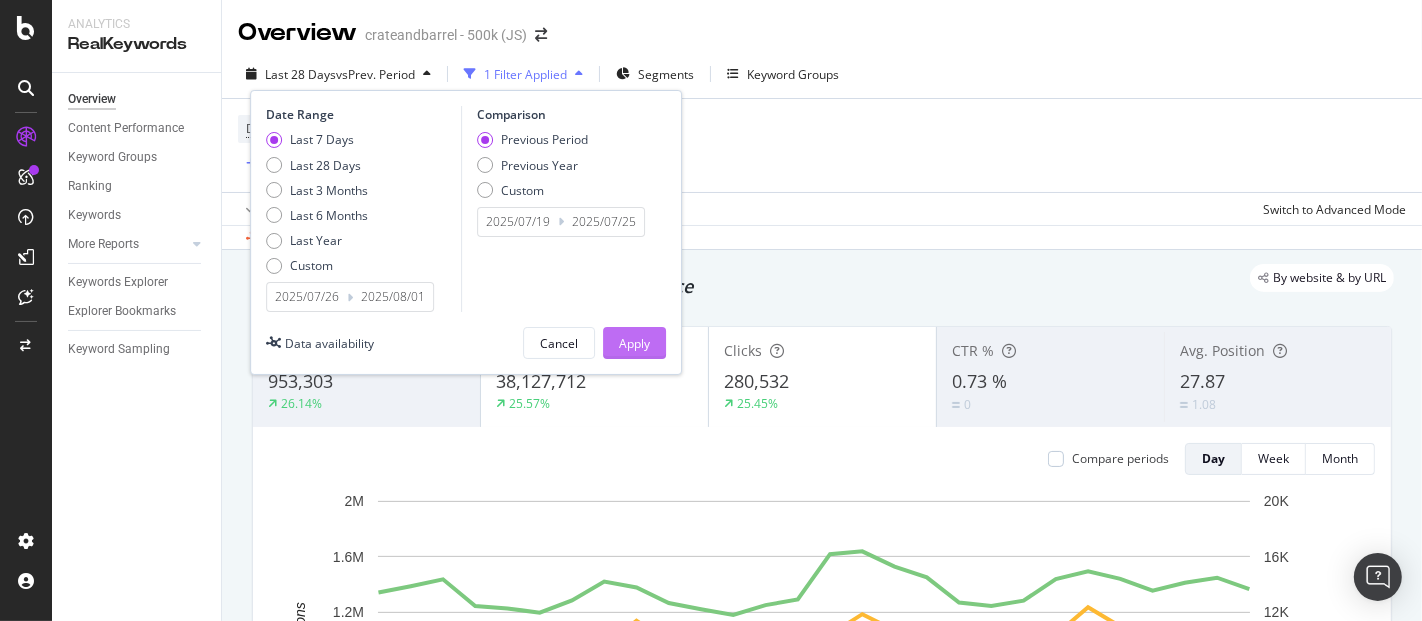 click on "Apply" at bounding box center [634, 343] 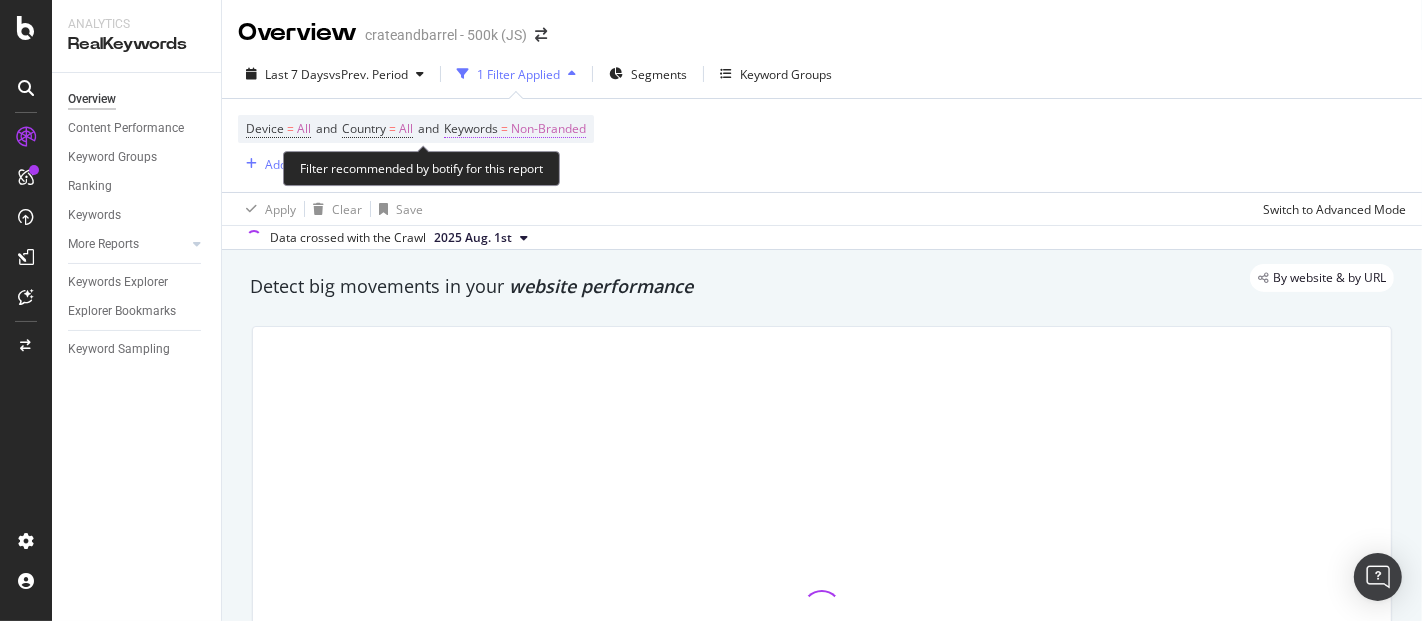 click on "Non-Branded" at bounding box center (548, 129) 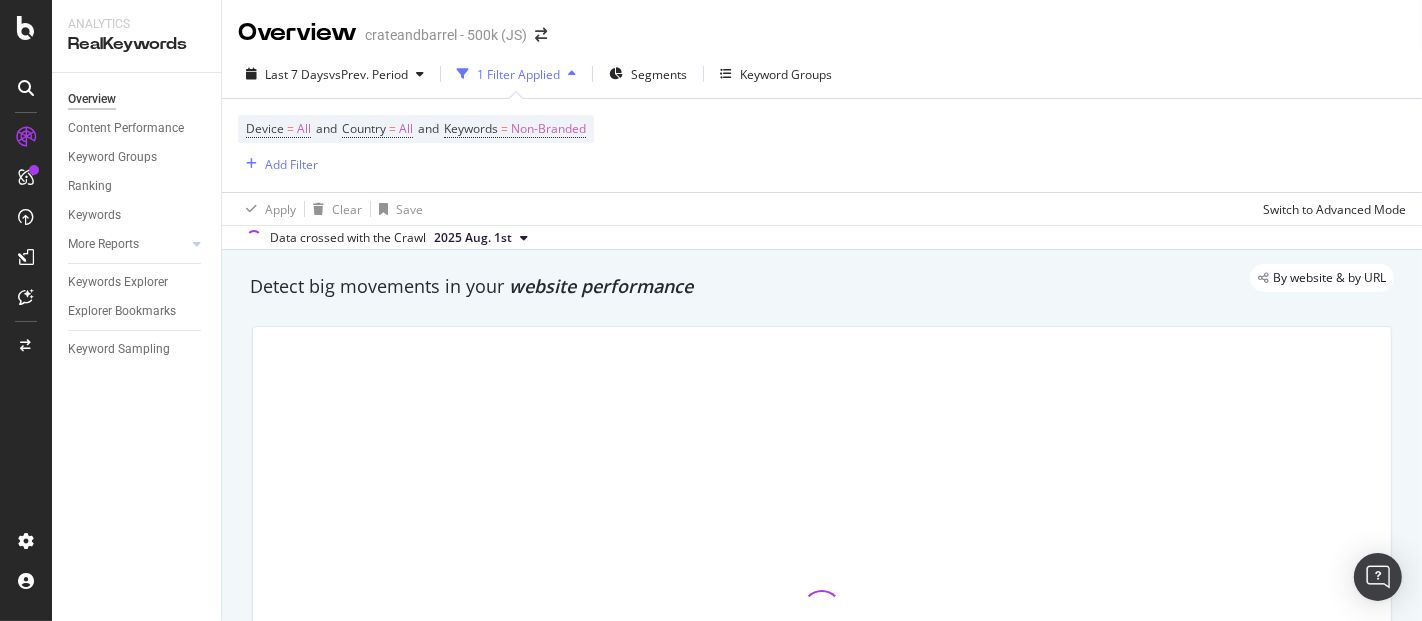 drag, startPoint x: 916, startPoint y: 157, endPoint x: 383, endPoint y: 167, distance: 533.0938 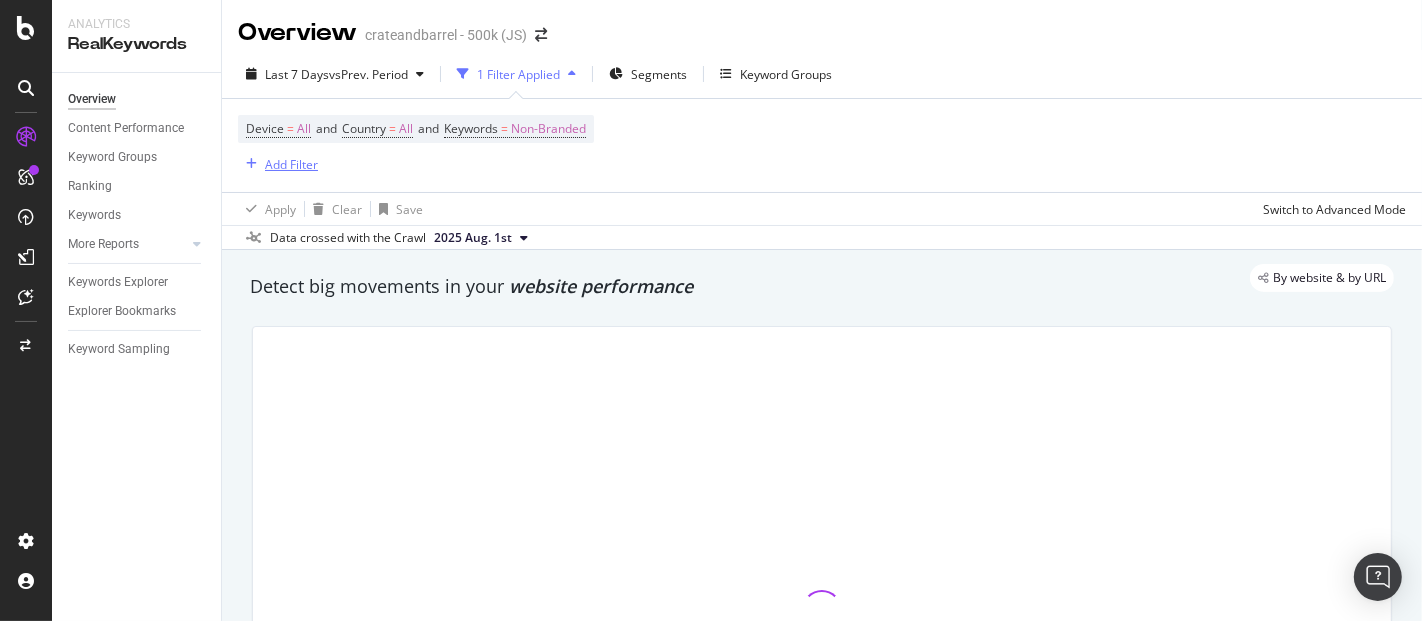 click on "Add Filter" at bounding box center (291, 164) 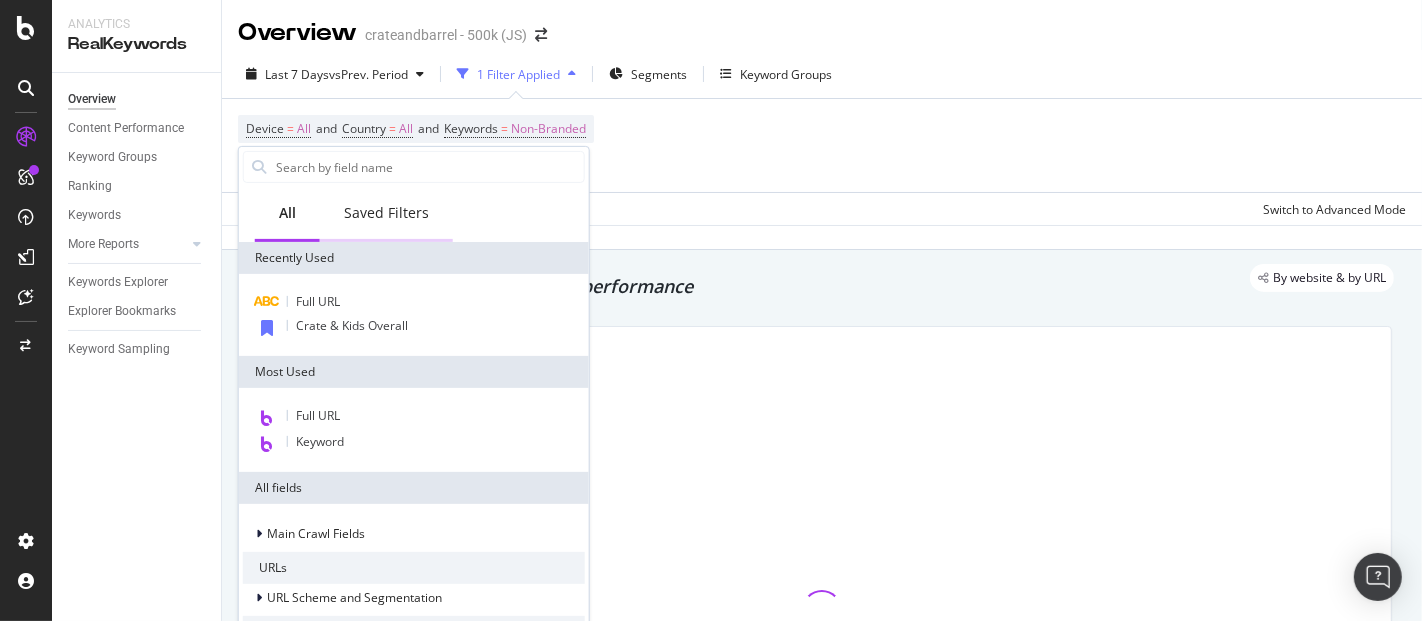 click on "Saved Filters" at bounding box center [386, 213] 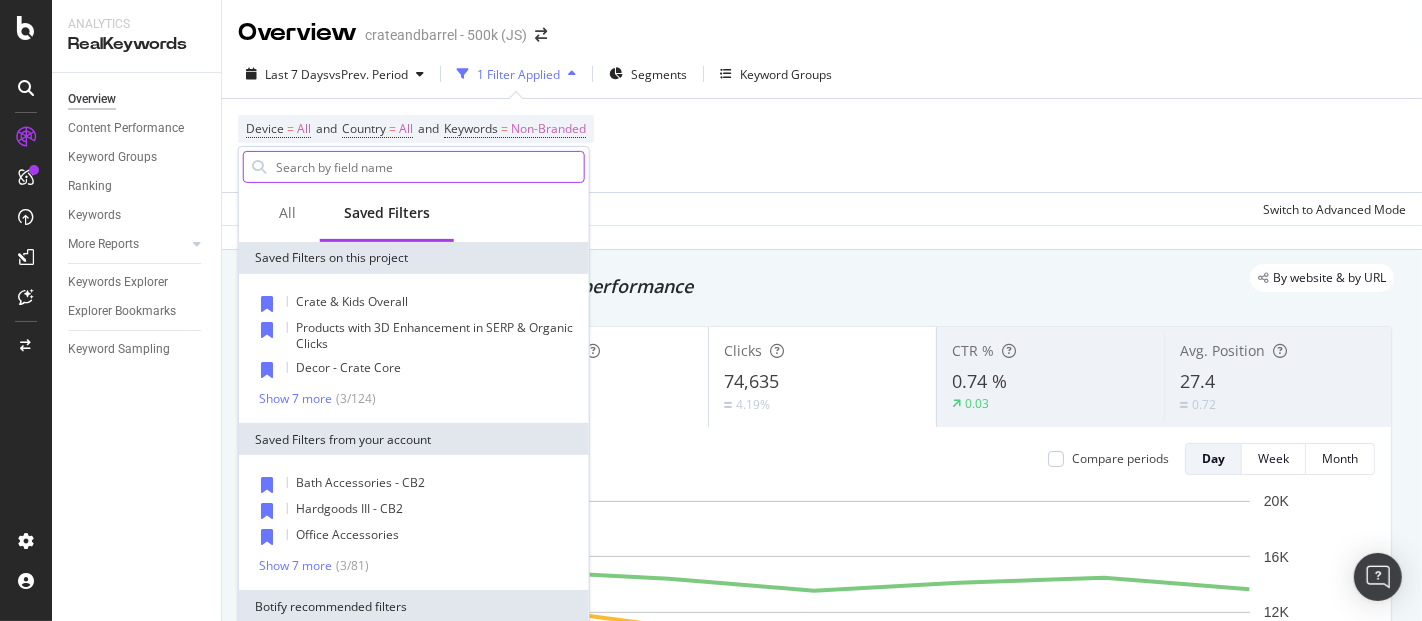 click at bounding box center (429, 167) 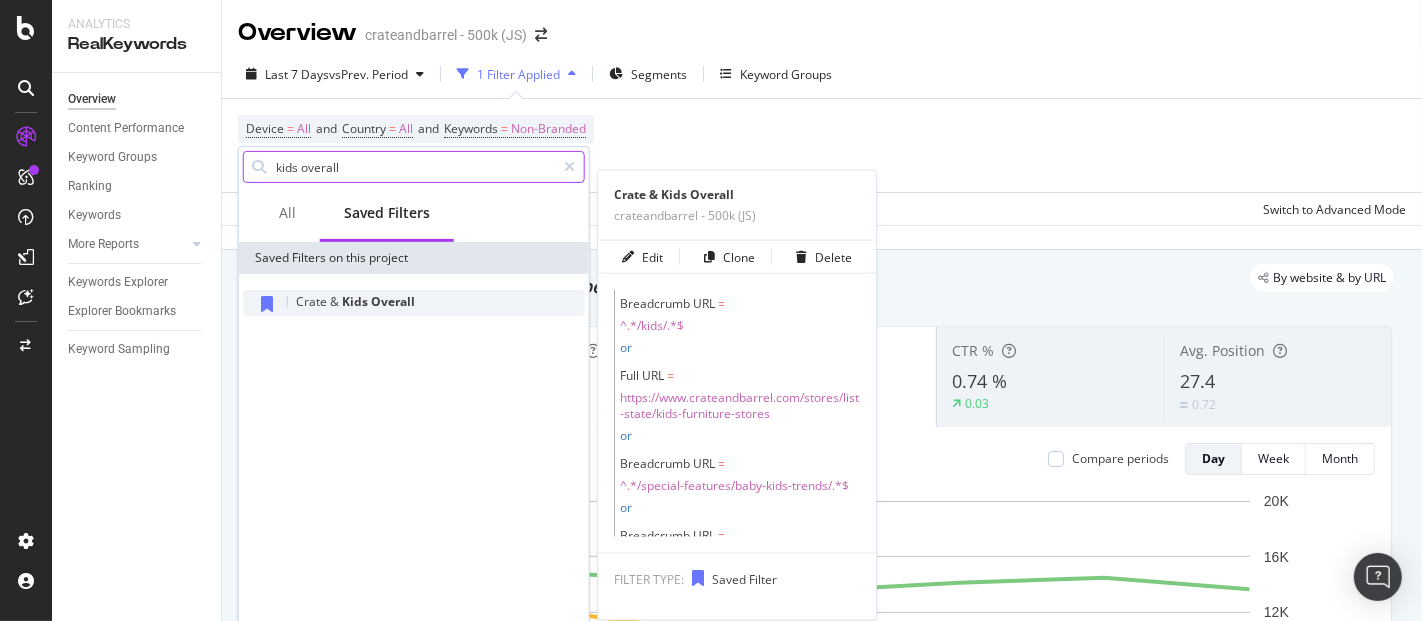 type on "kids overall" 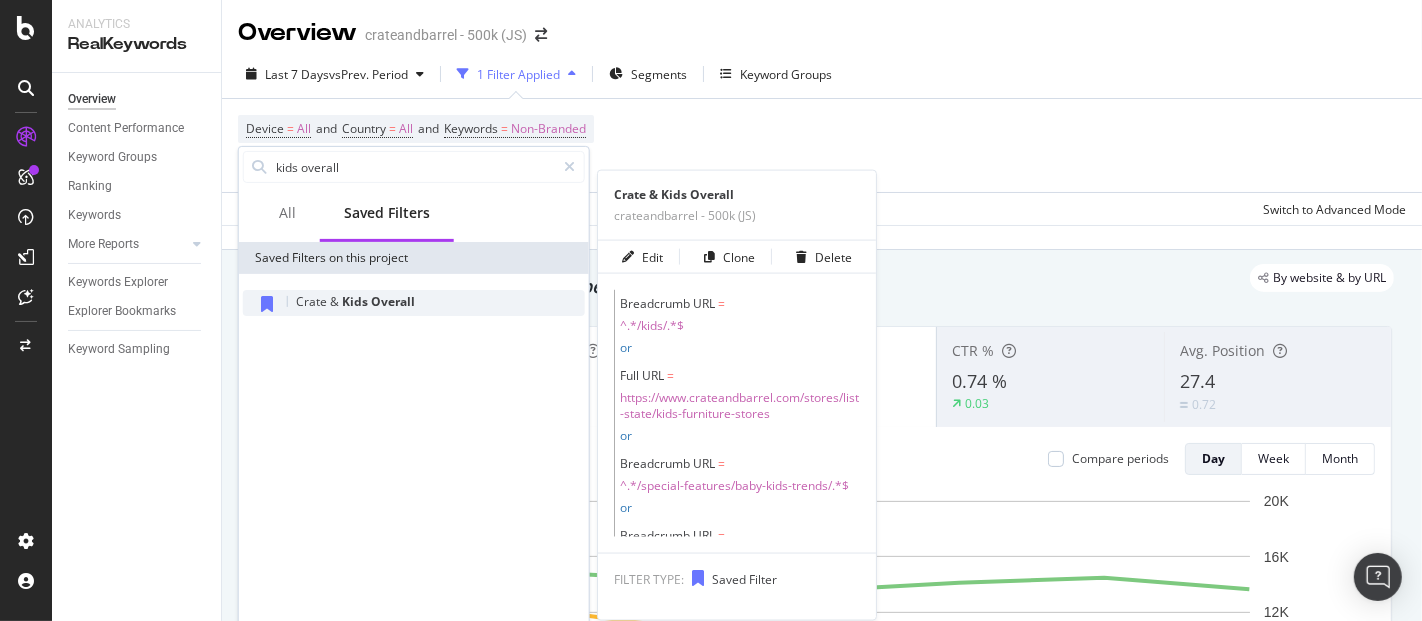 click on "Overall" at bounding box center (393, 301) 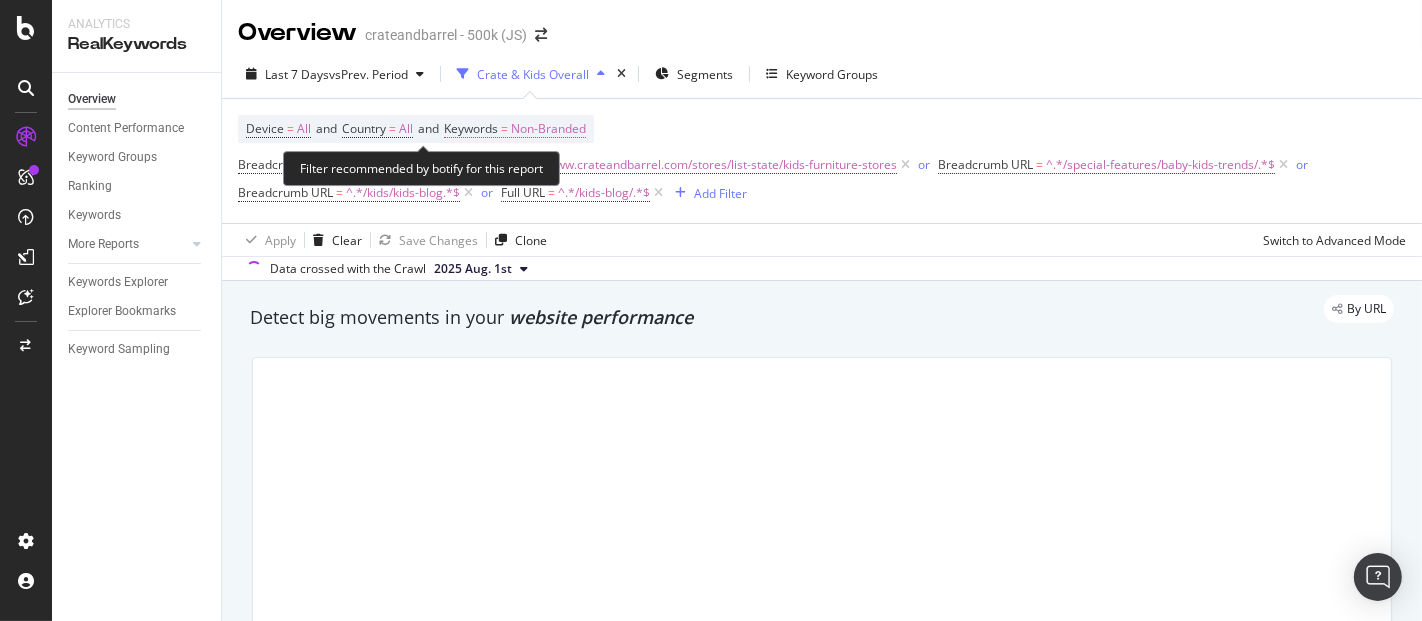click on "Non-Branded" at bounding box center [548, 129] 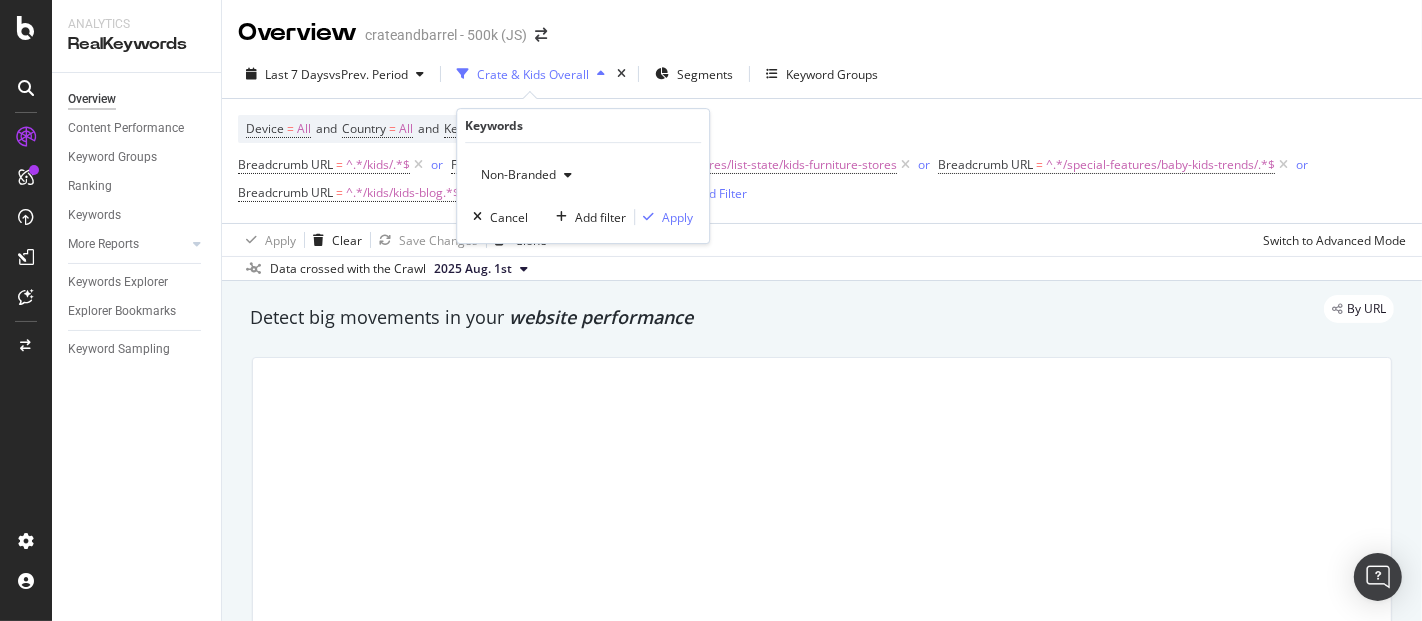 click at bounding box center [568, 175] 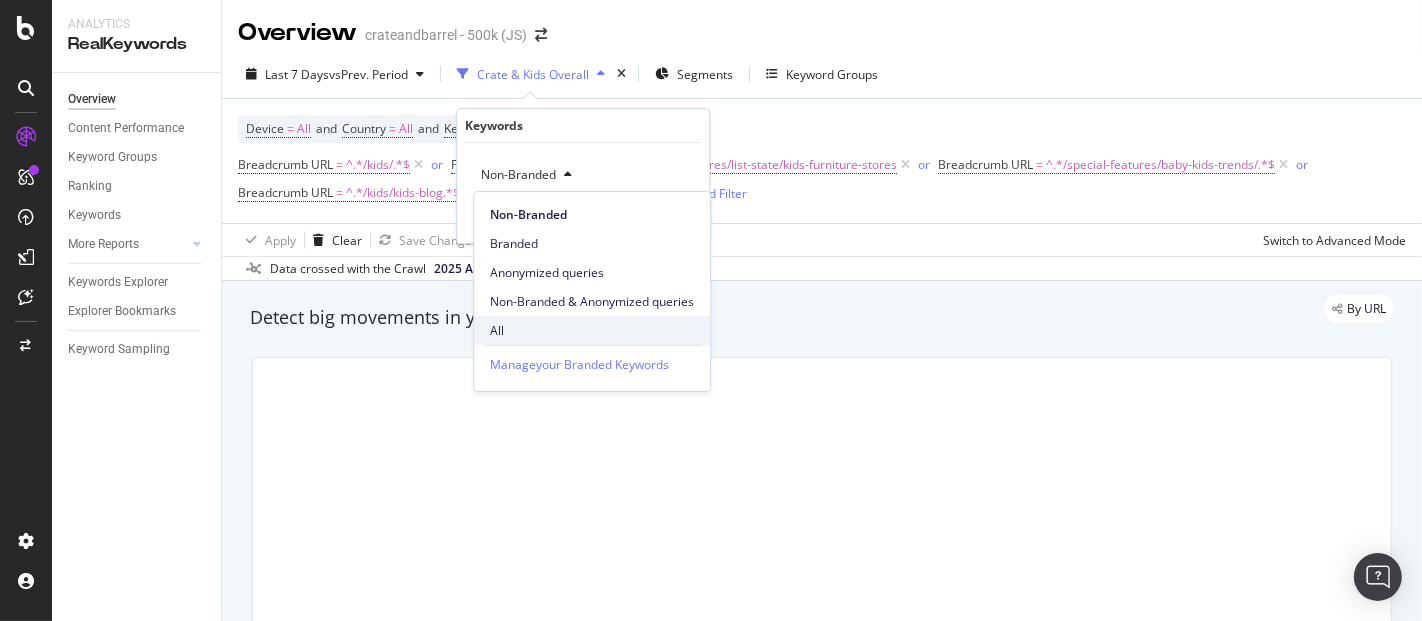 click on "All" at bounding box center [592, 331] 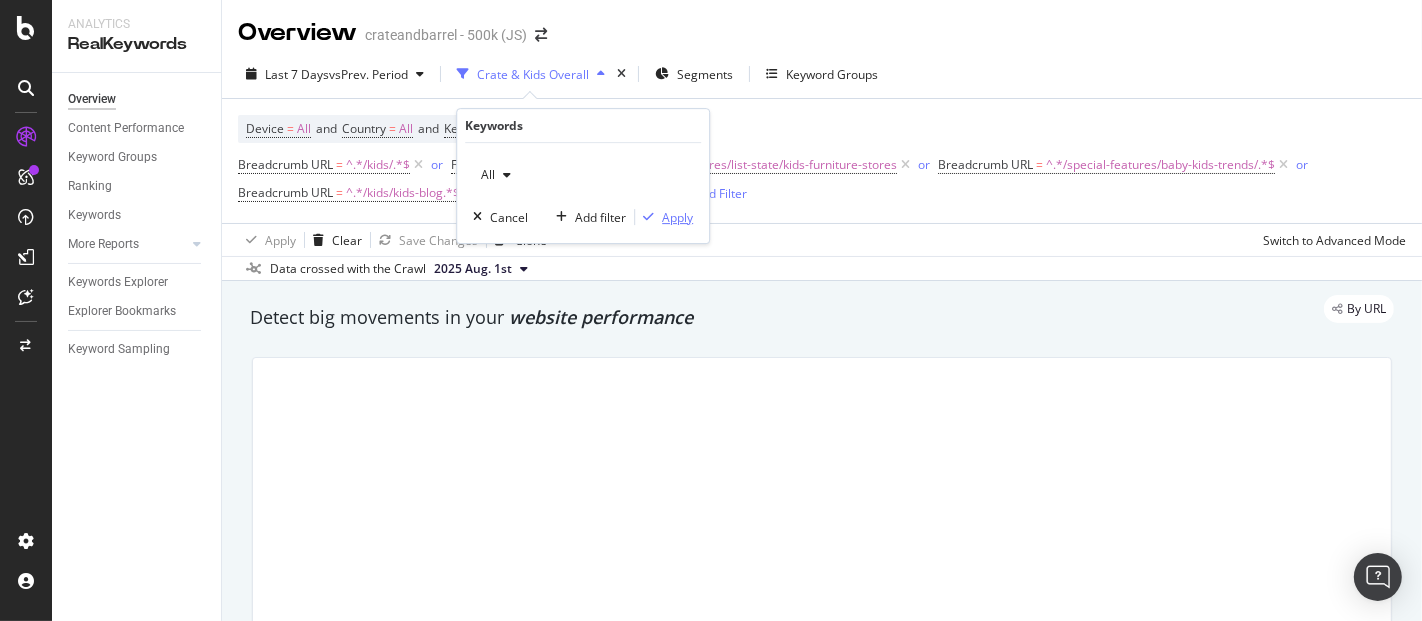 click on "Apply" at bounding box center [677, 217] 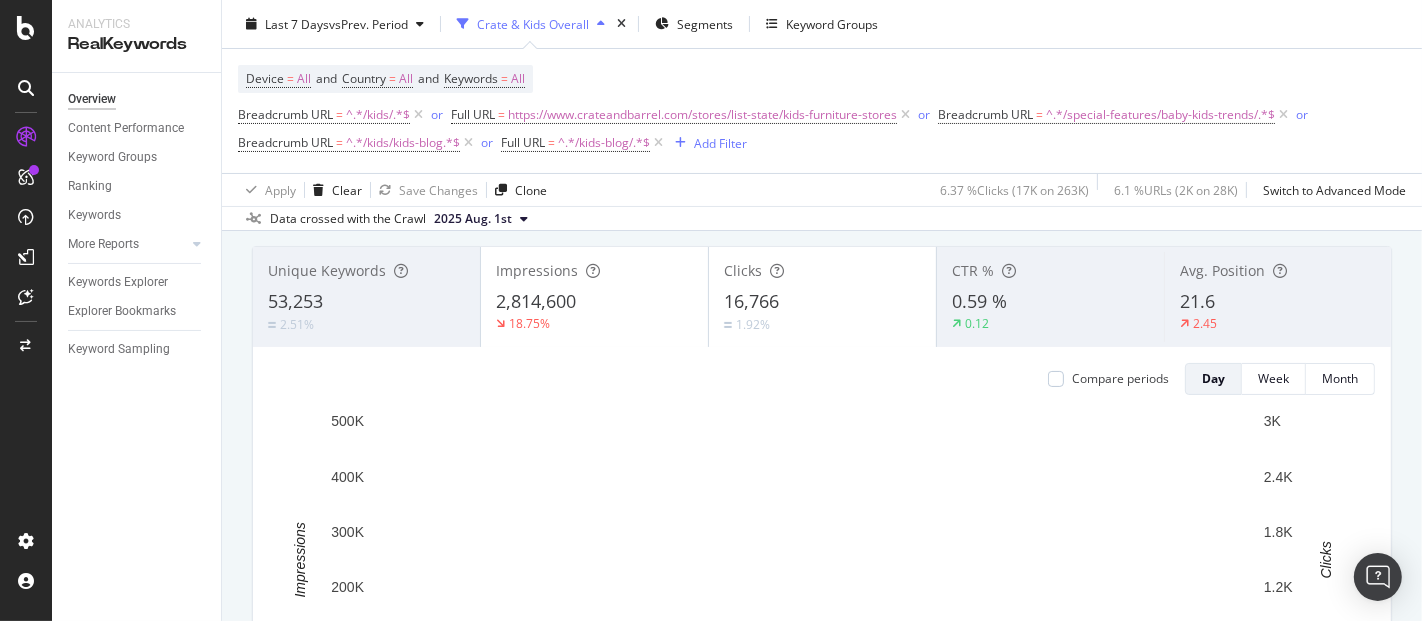 scroll, scrollTop: 0, scrollLeft: 0, axis: both 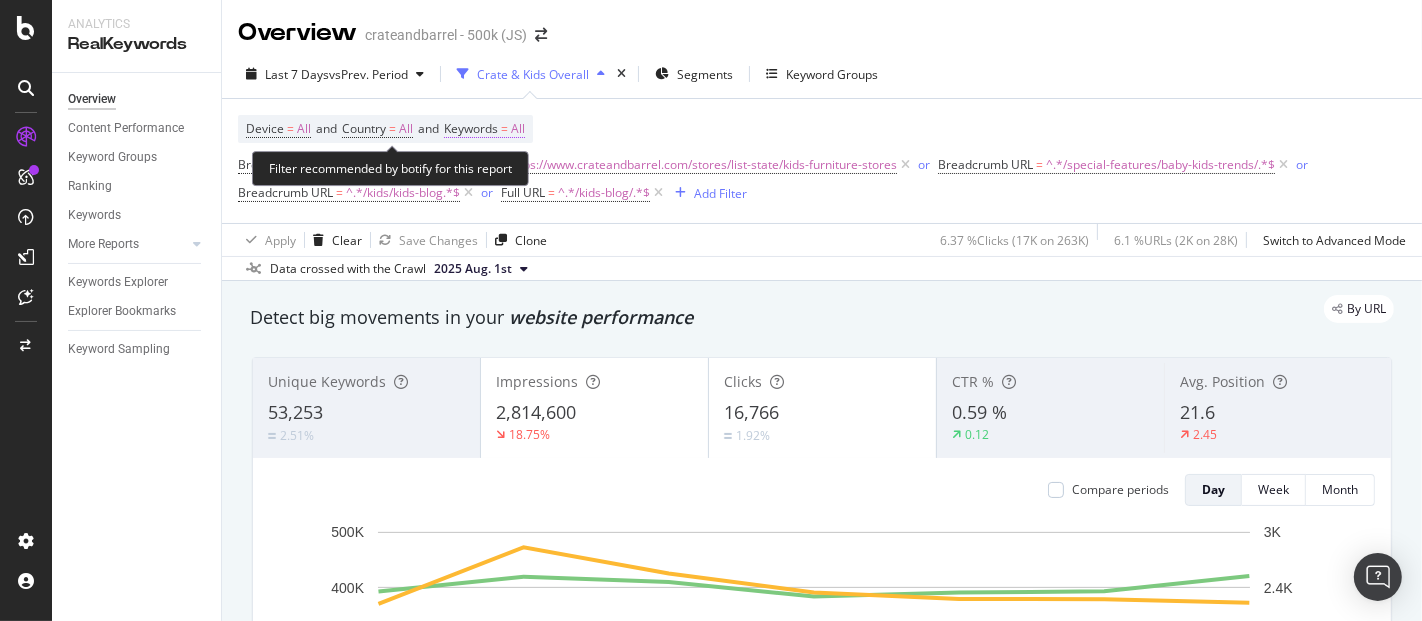 click on "All" at bounding box center (518, 129) 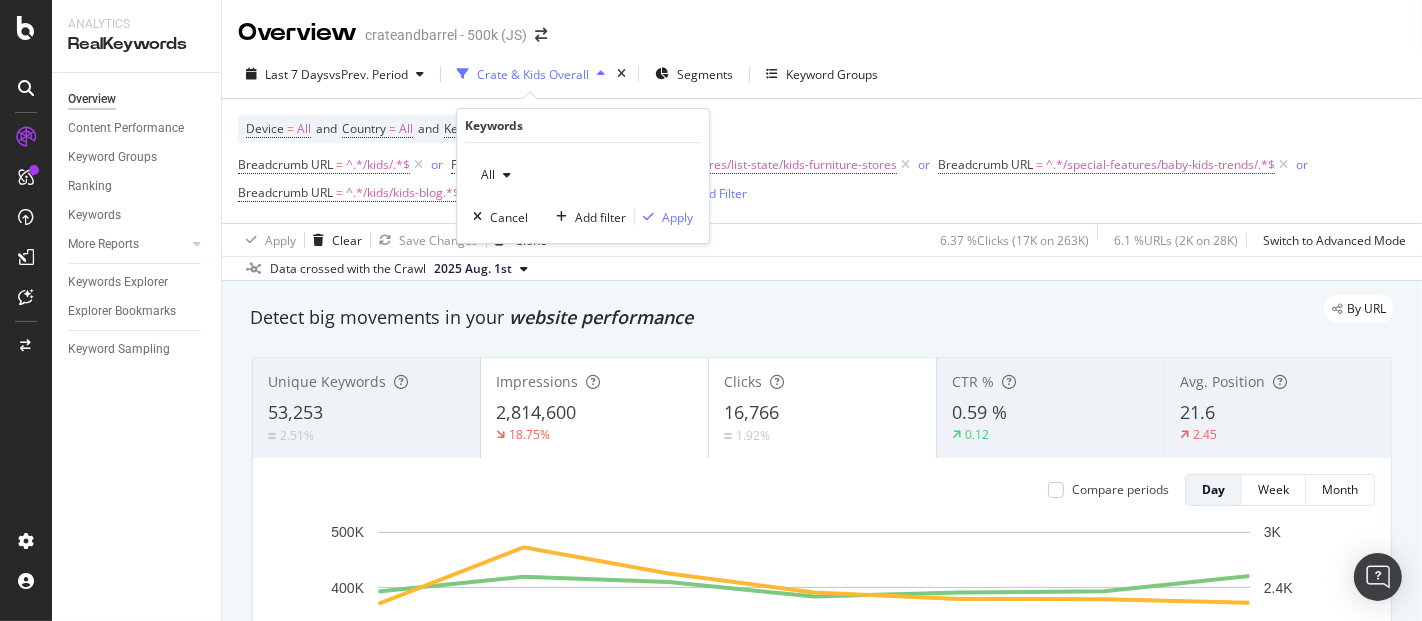 click at bounding box center [507, 175] 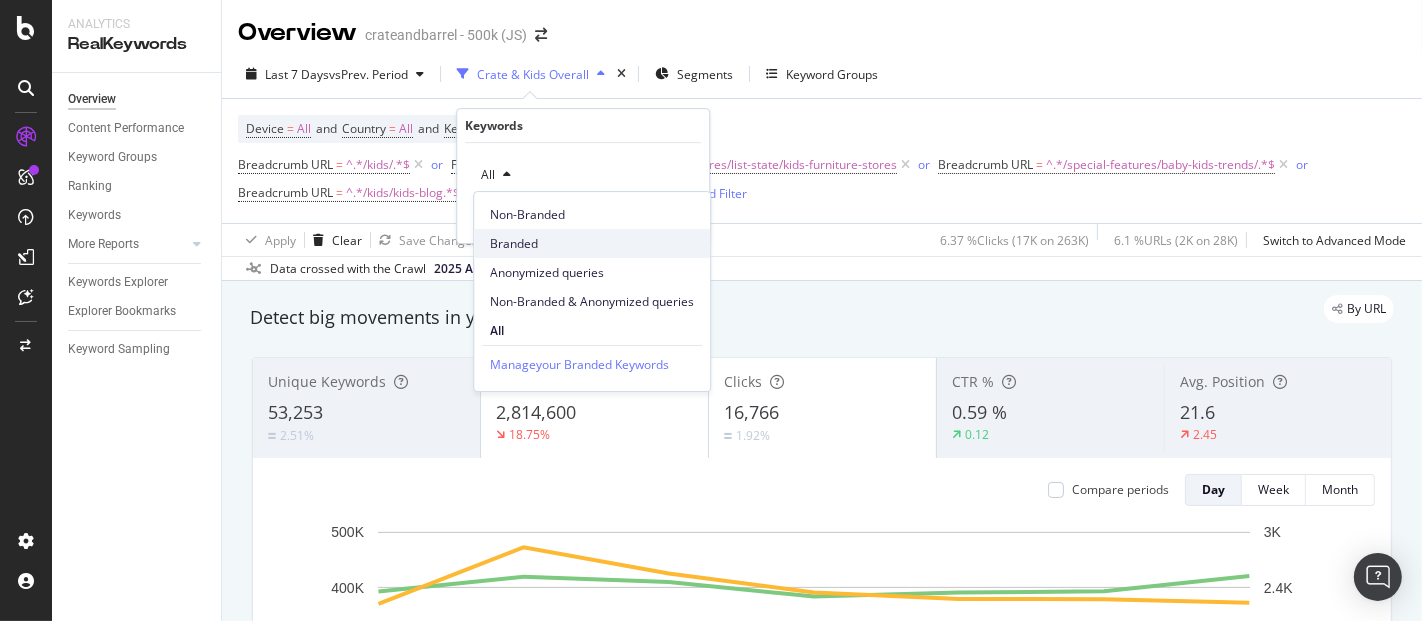 click on "Branded" at bounding box center [592, 244] 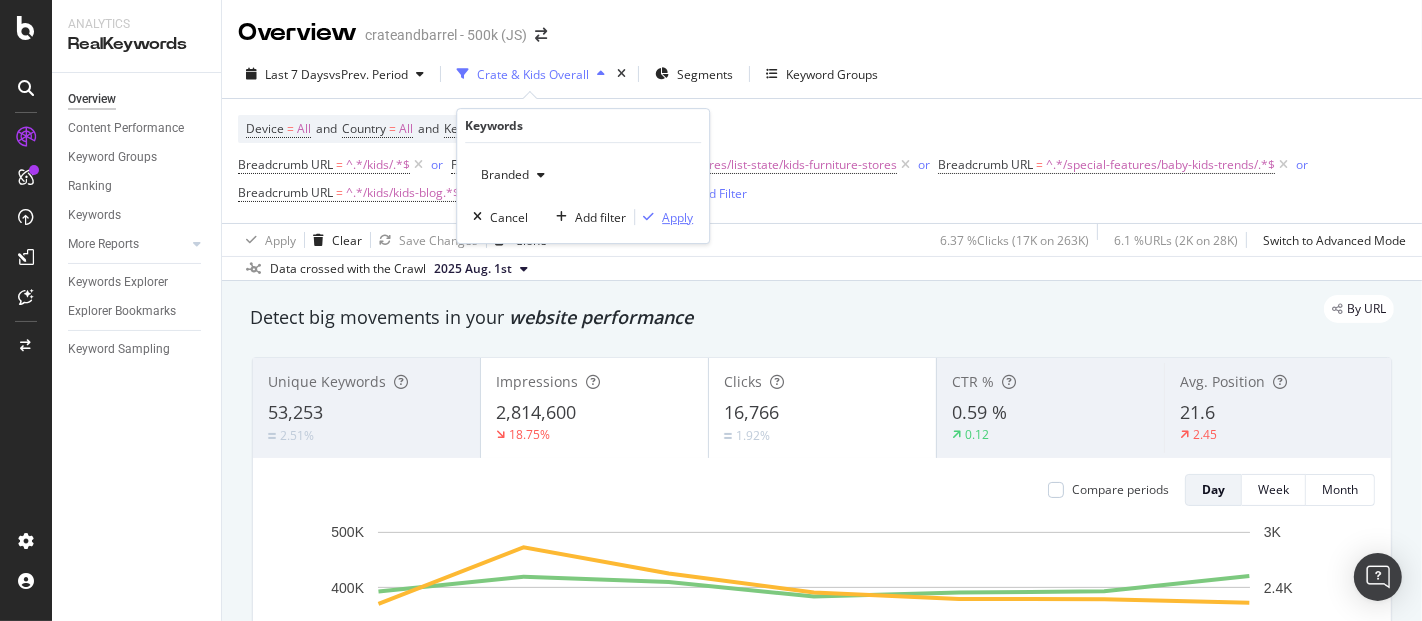 click on "Apply" at bounding box center [677, 217] 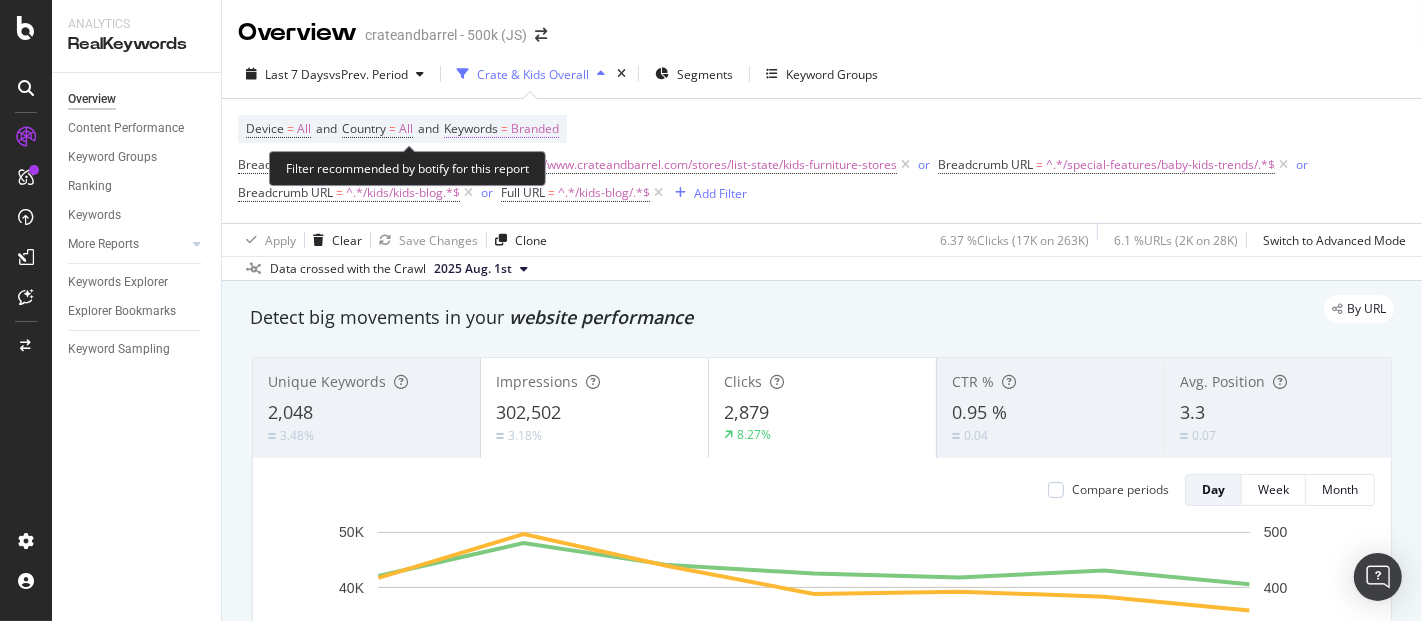 click on "Branded" at bounding box center [535, 129] 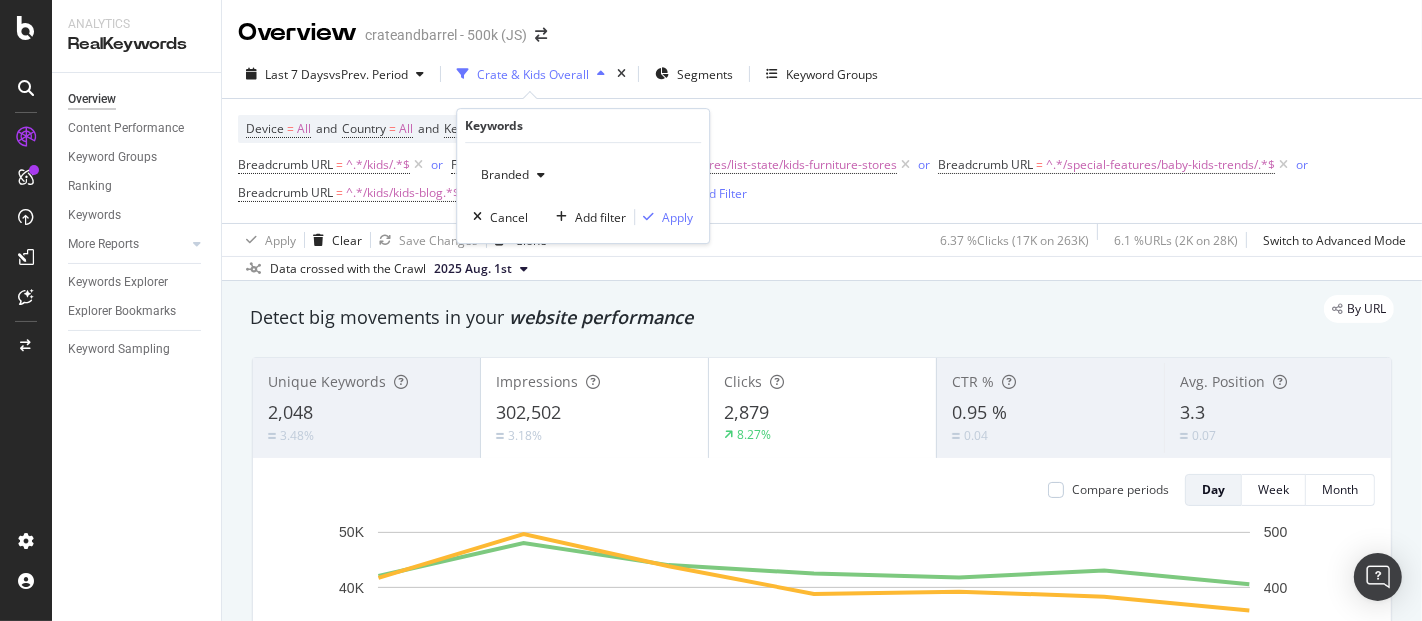 click on "Branded" at bounding box center [501, 174] 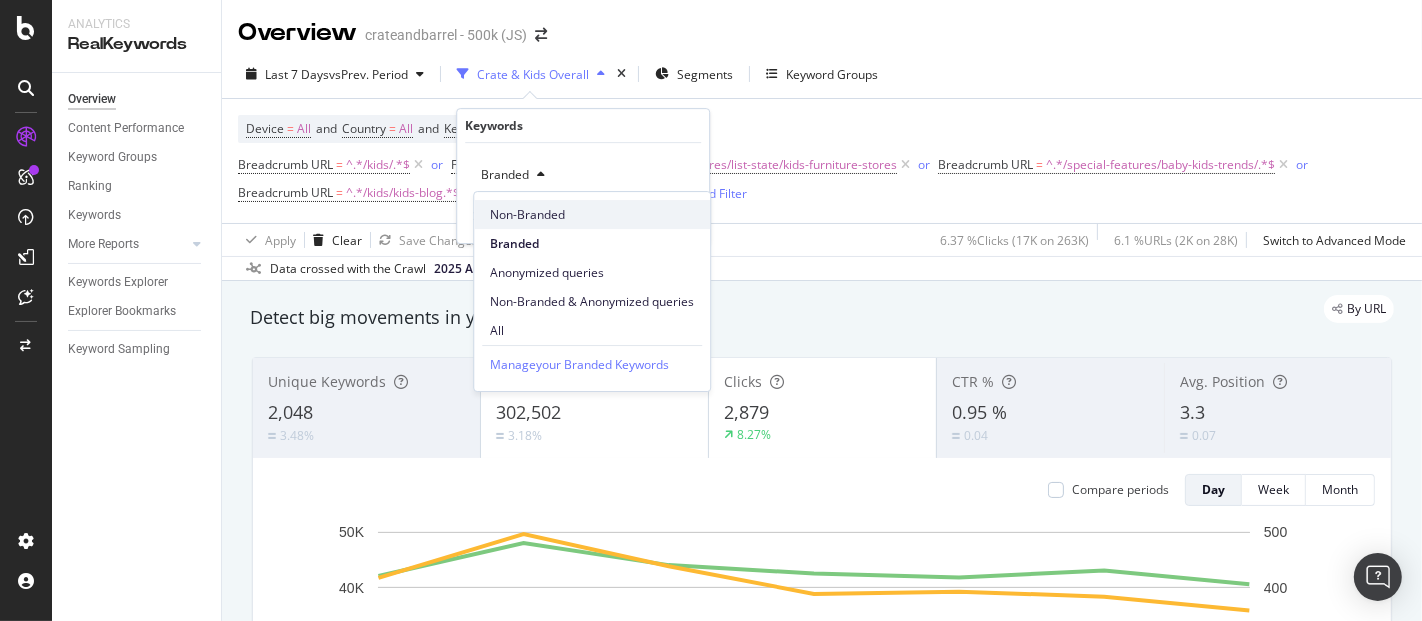 click on "Non-Branded" at bounding box center (592, 215) 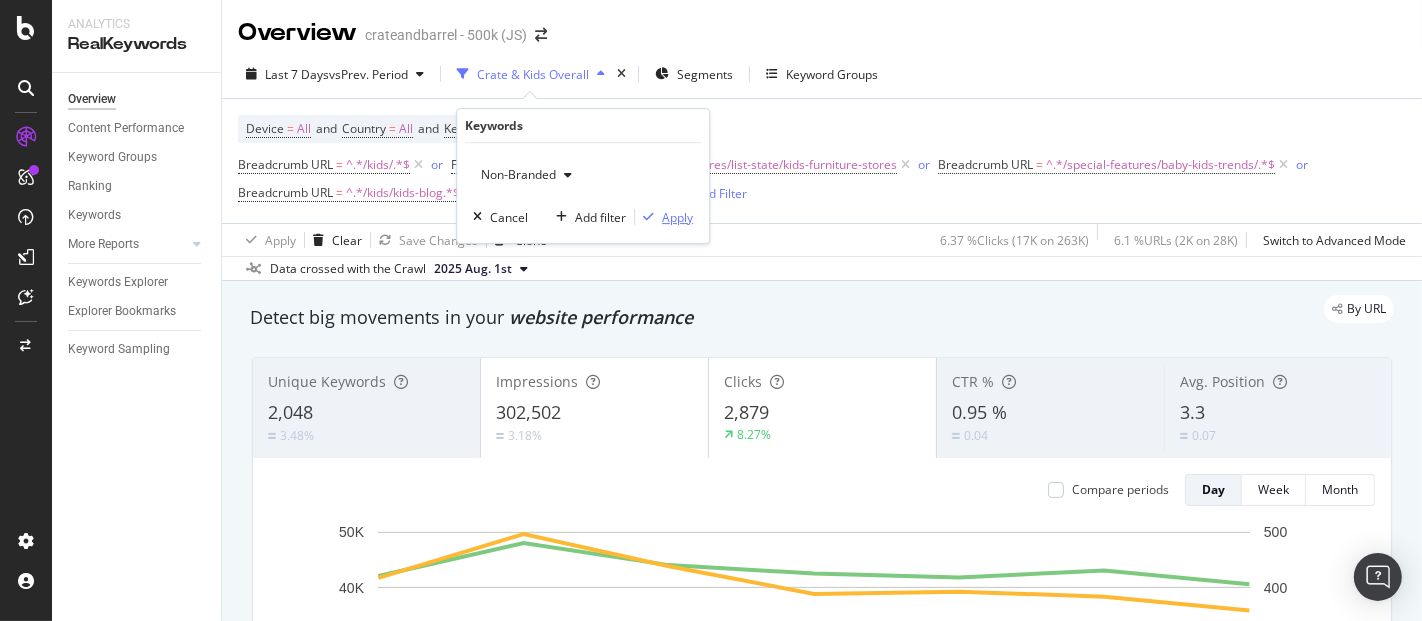 click on "Apply" at bounding box center [677, 217] 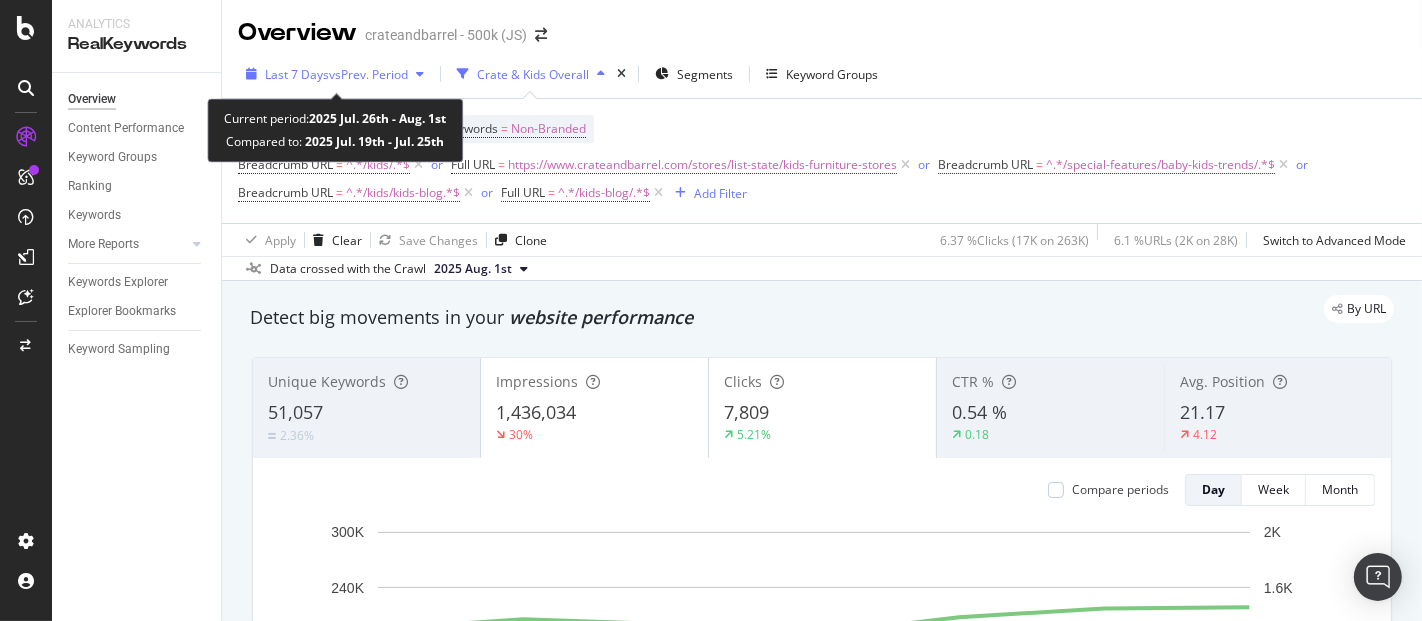 click on "vs  Prev. Period" at bounding box center (368, 74) 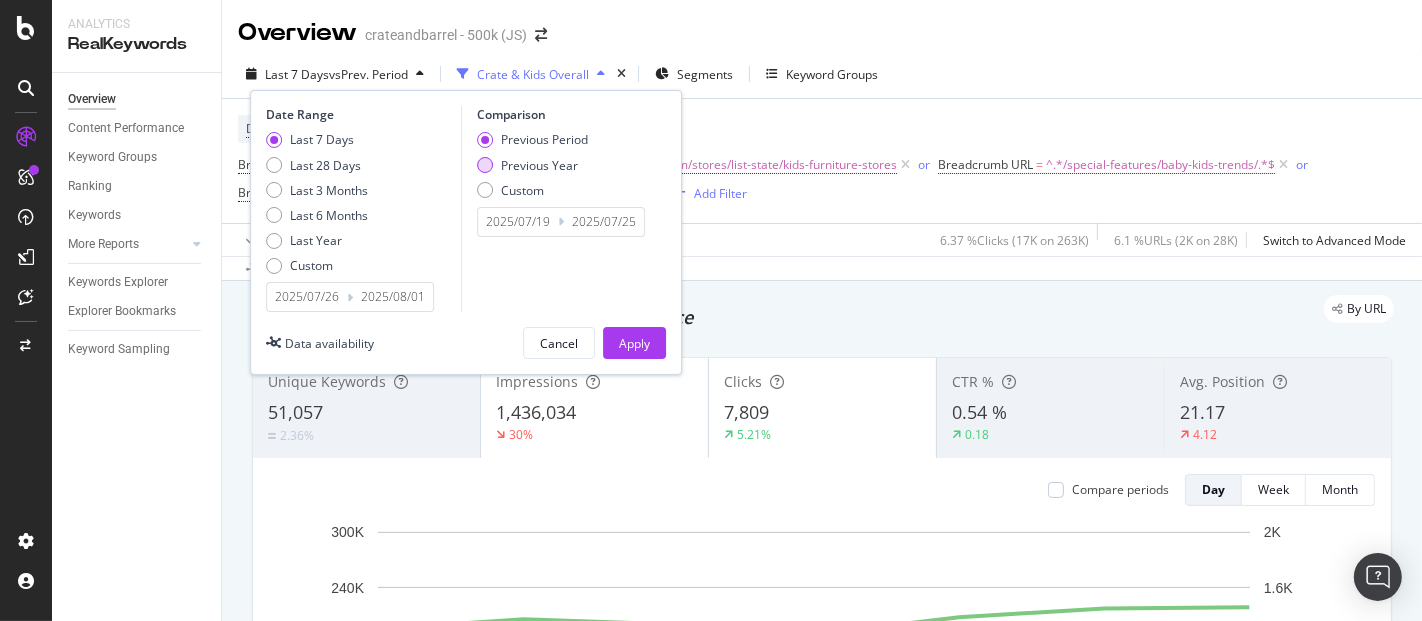 click at bounding box center [485, 165] 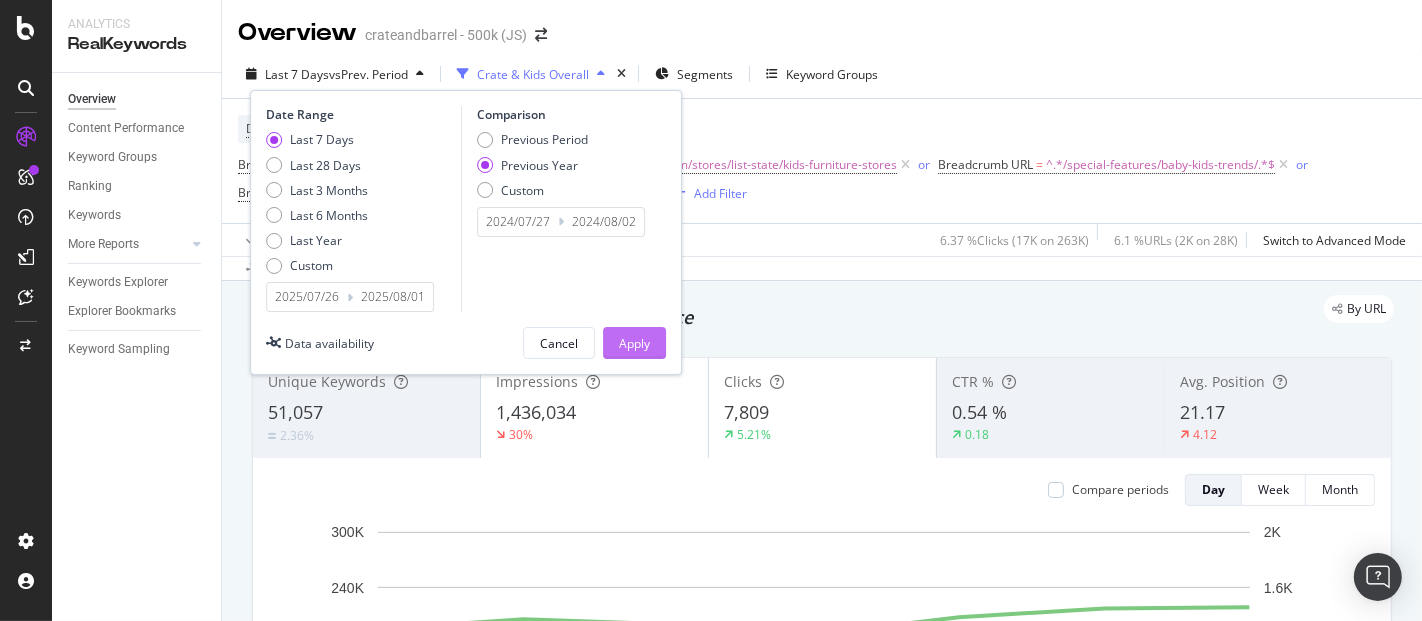click on "Apply" at bounding box center [634, 343] 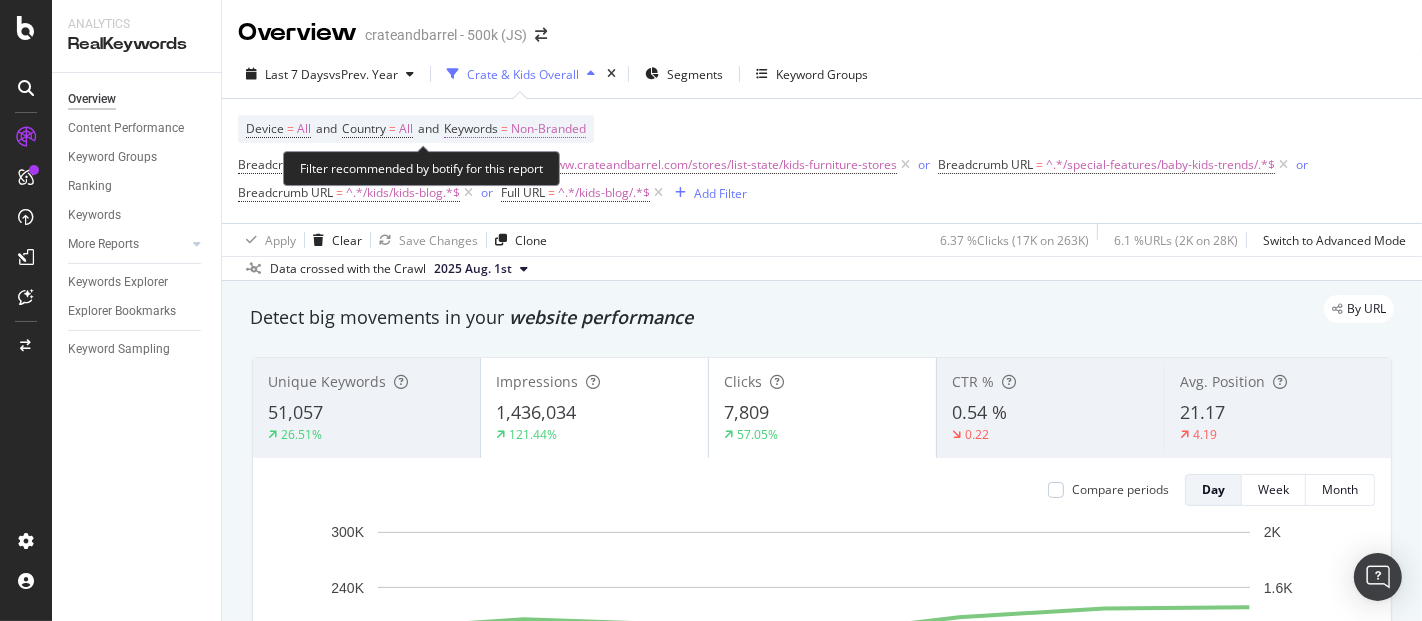 click on "Non-Branded" at bounding box center [548, 129] 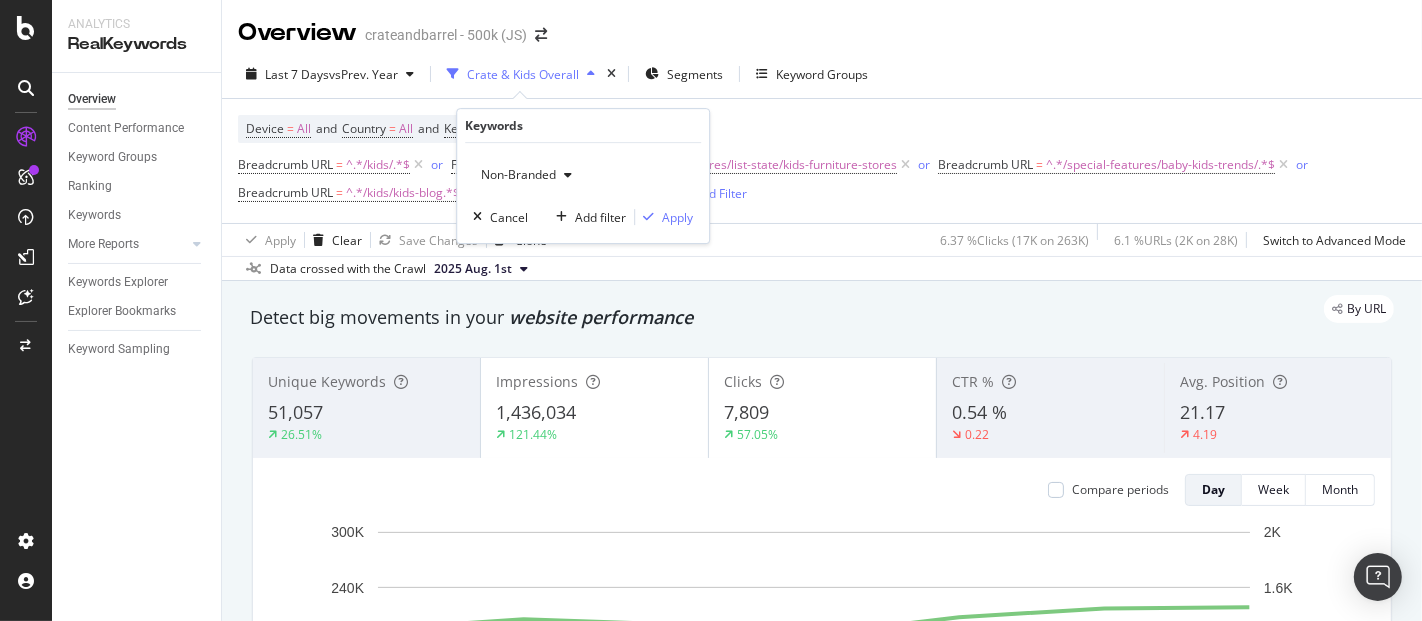 click on "Non-Branded" at bounding box center (526, 175) 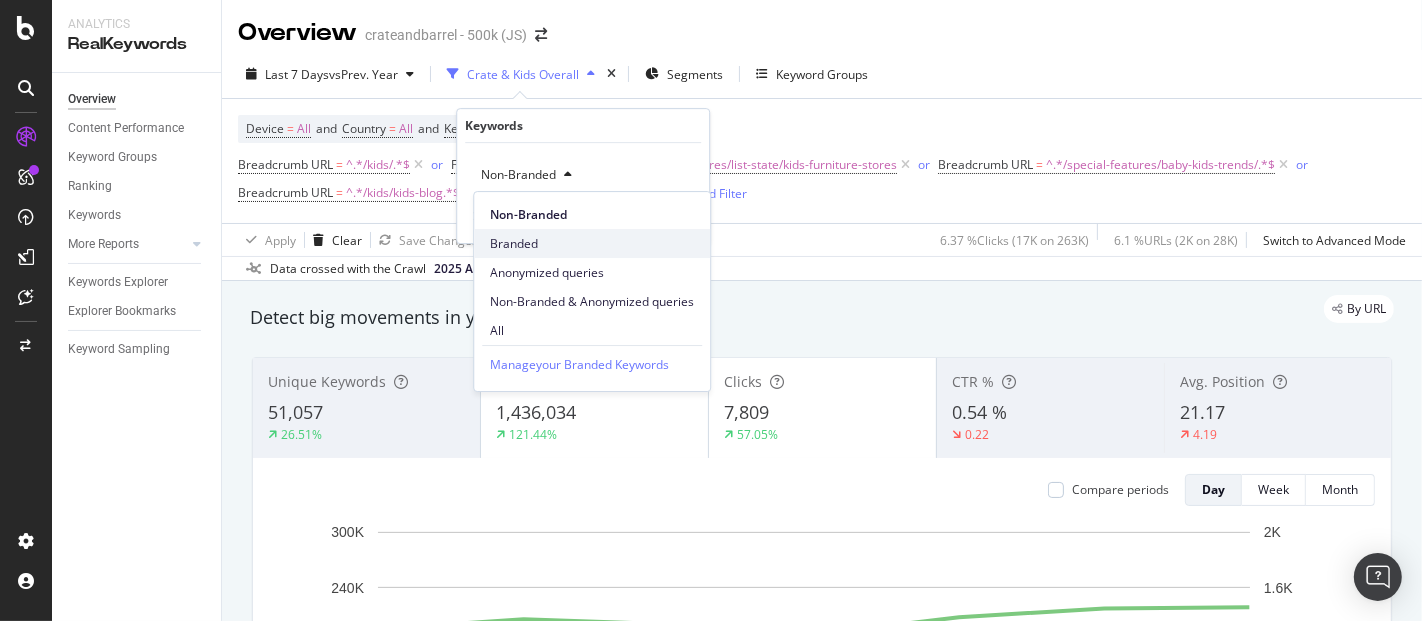 click on "Branded" at bounding box center (592, 244) 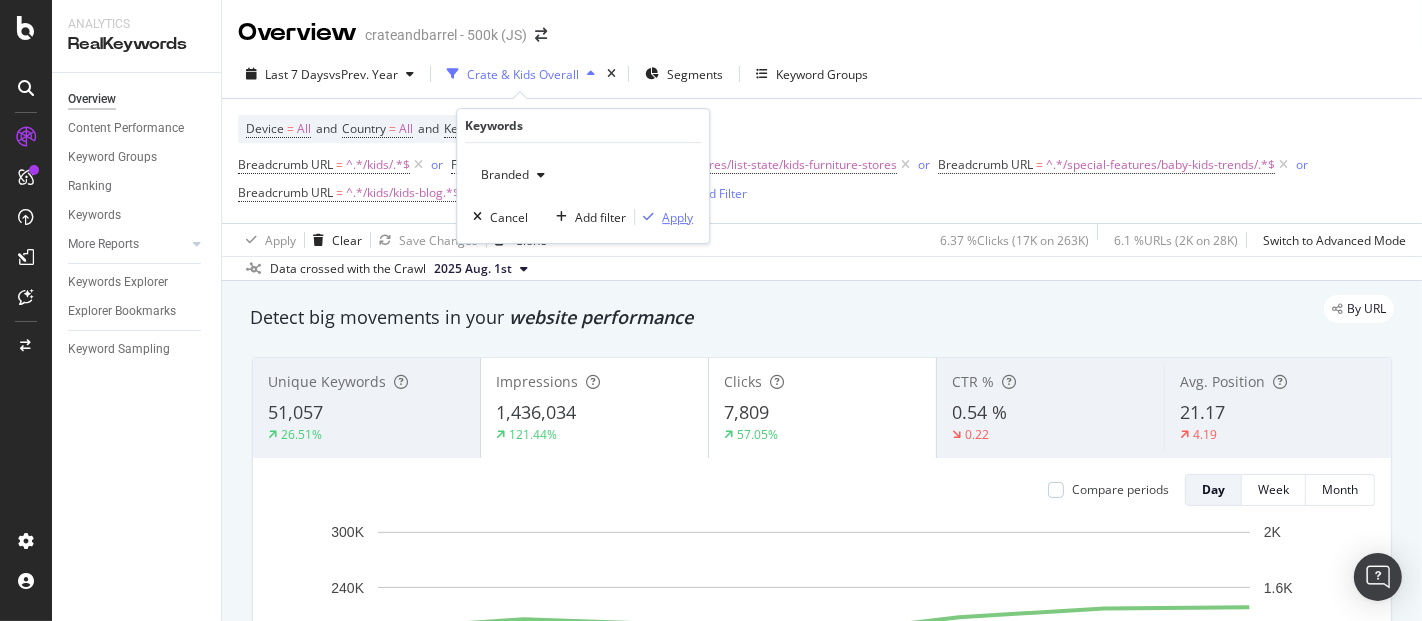 click on "Apply" at bounding box center (677, 217) 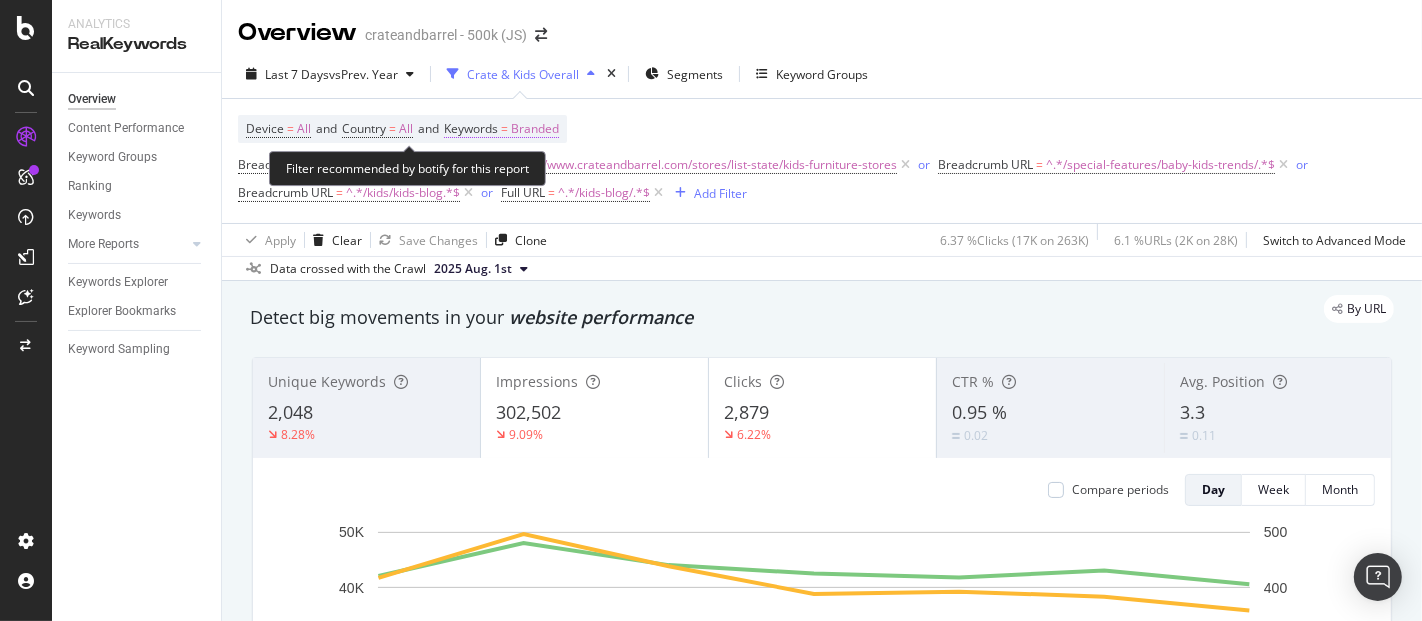 click on "Branded" at bounding box center [535, 129] 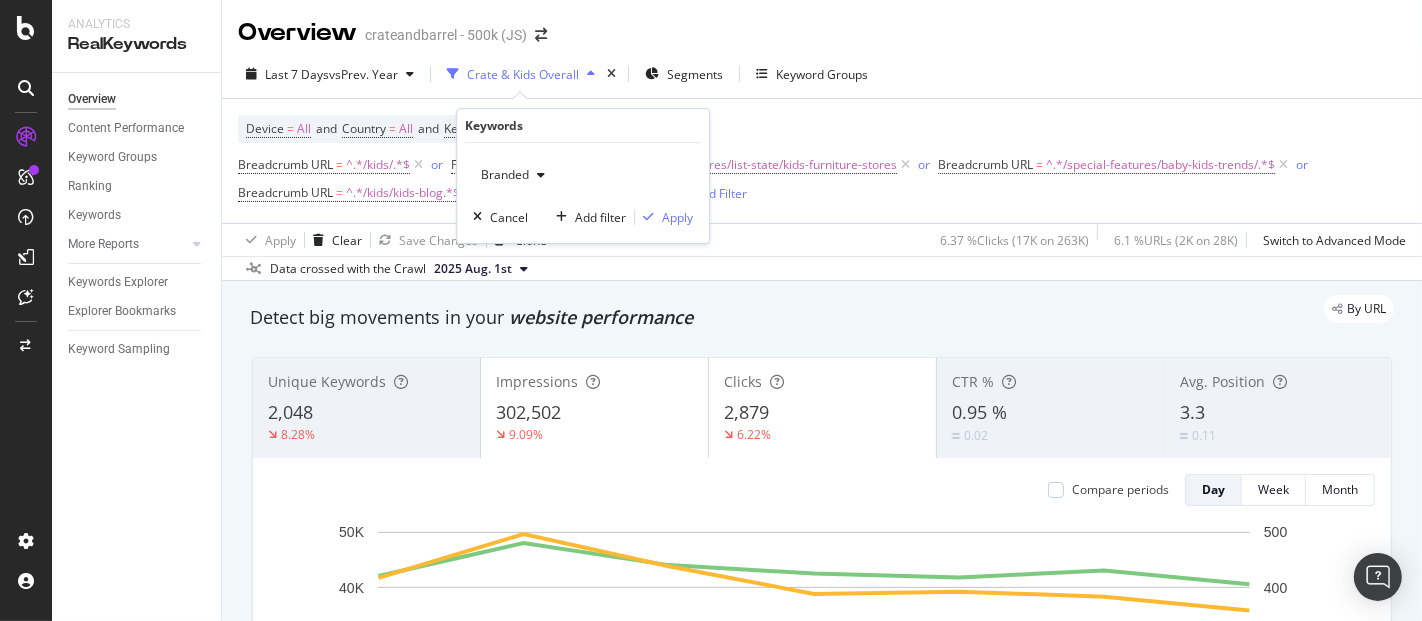 click on "Branded" at bounding box center (501, 174) 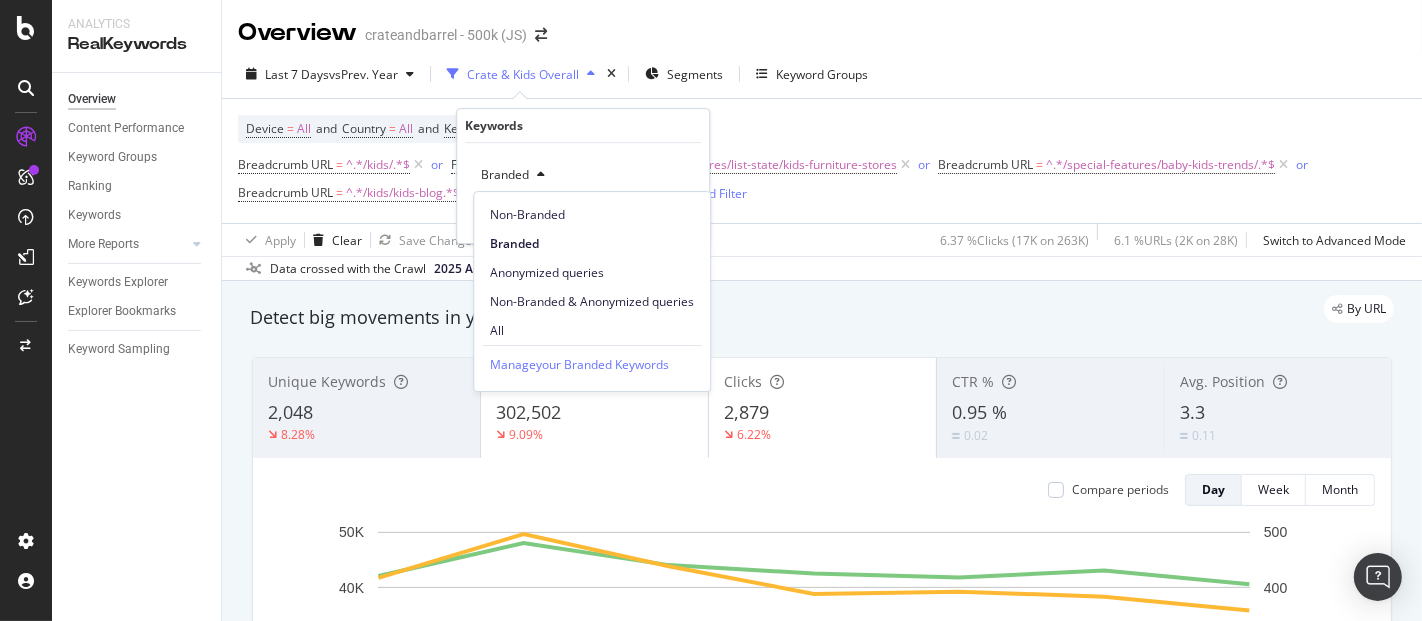 click on "All" at bounding box center [592, 331] 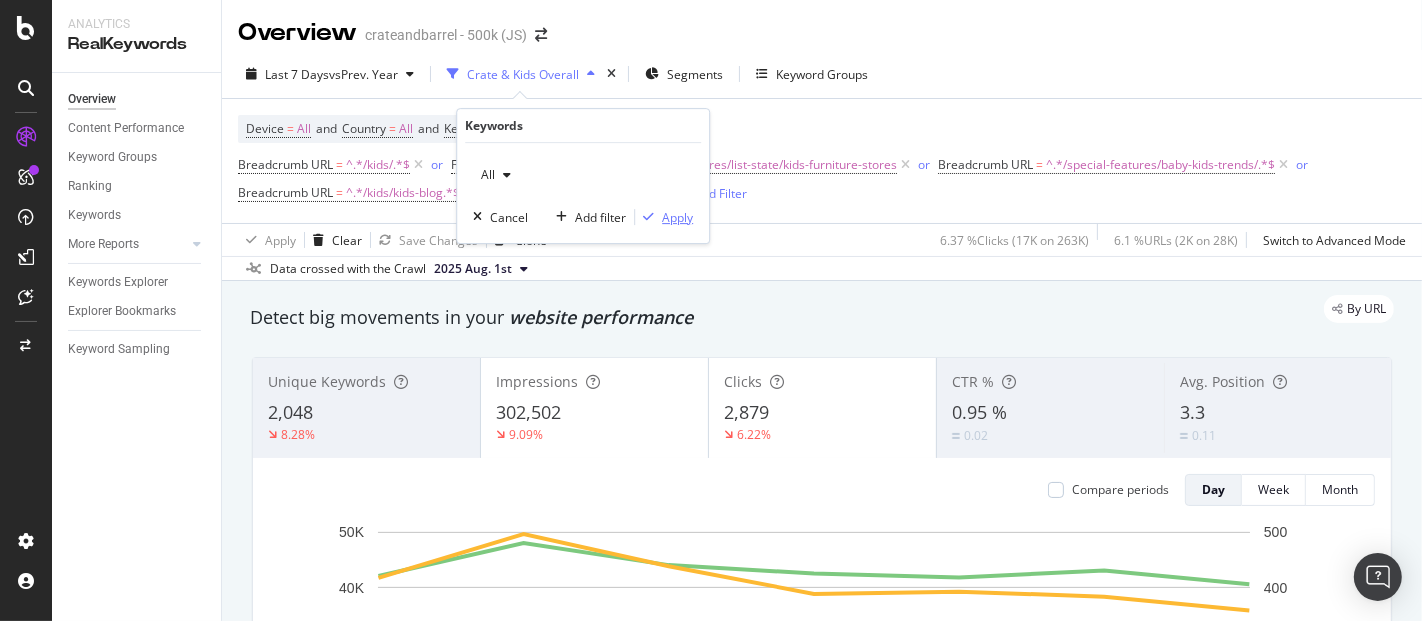 click on "Apply" at bounding box center (677, 217) 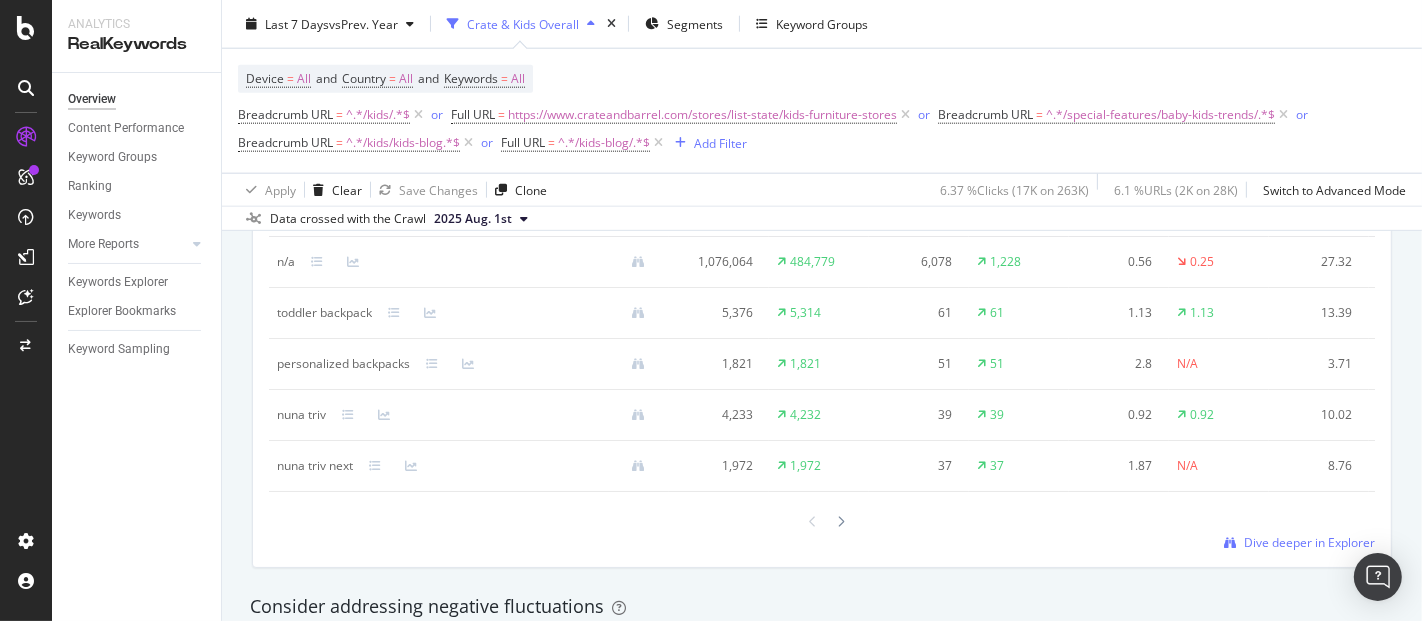 scroll, scrollTop: 2000, scrollLeft: 0, axis: vertical 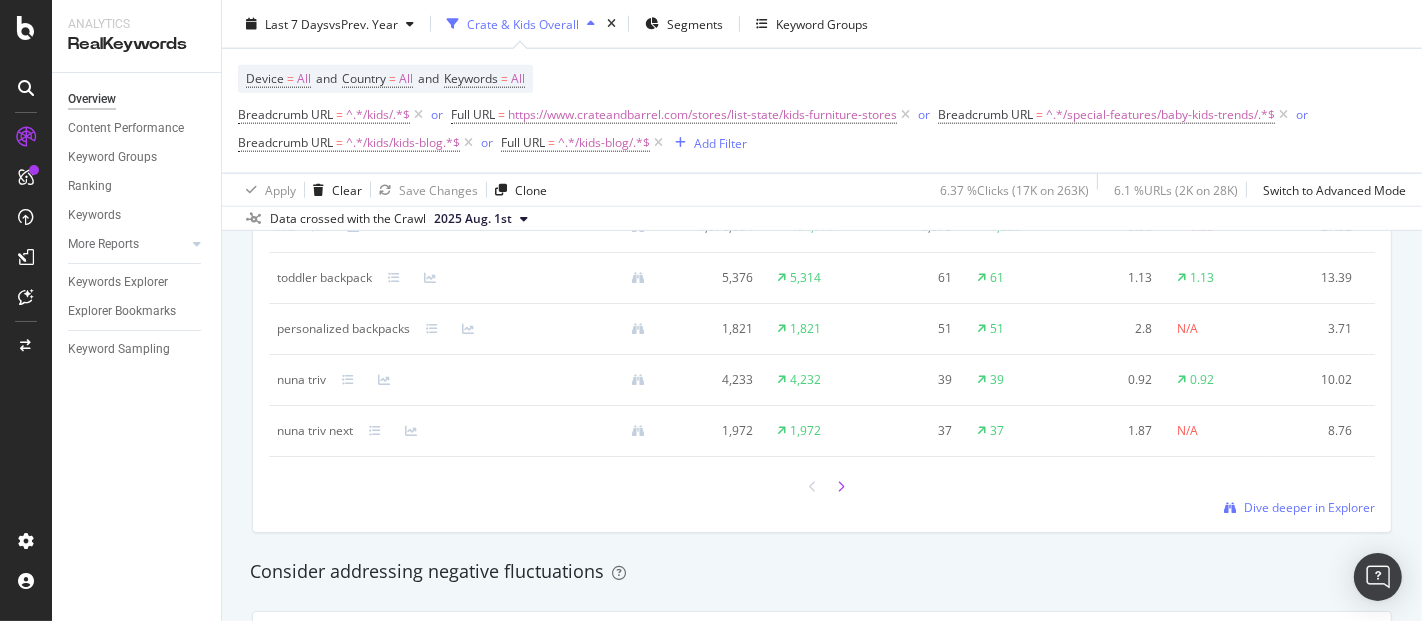 click at bounding box center [841, 487] 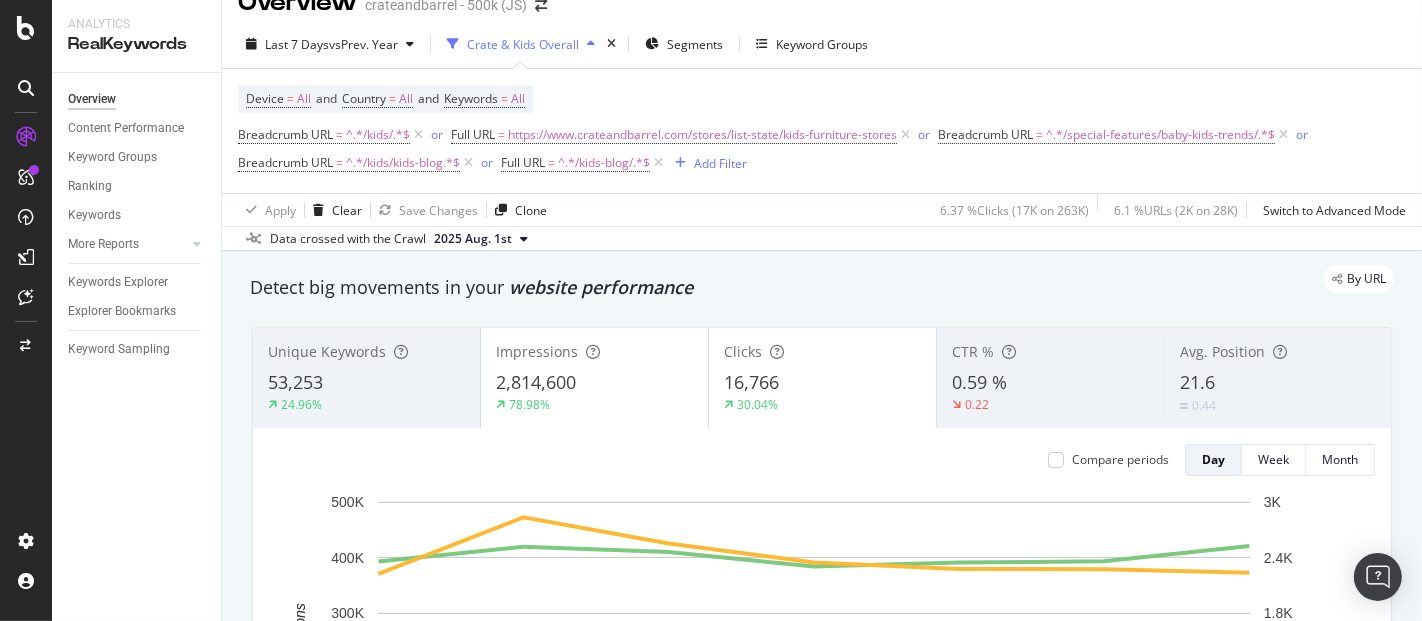 scroll, scrollTop: 0, scrollLeft: 0, axis: both 